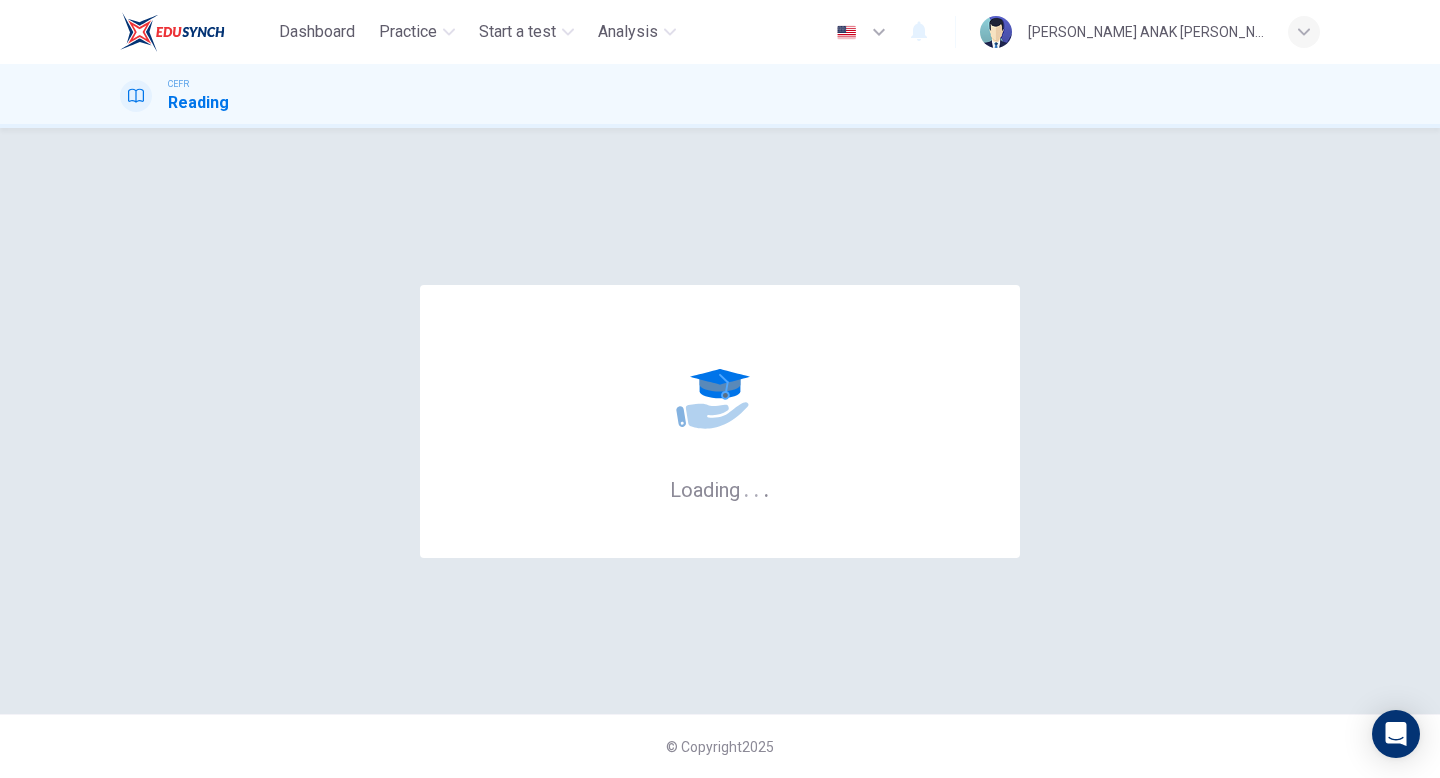 scroll, scrollTop: 0, scrollLeft: 0, axis: both 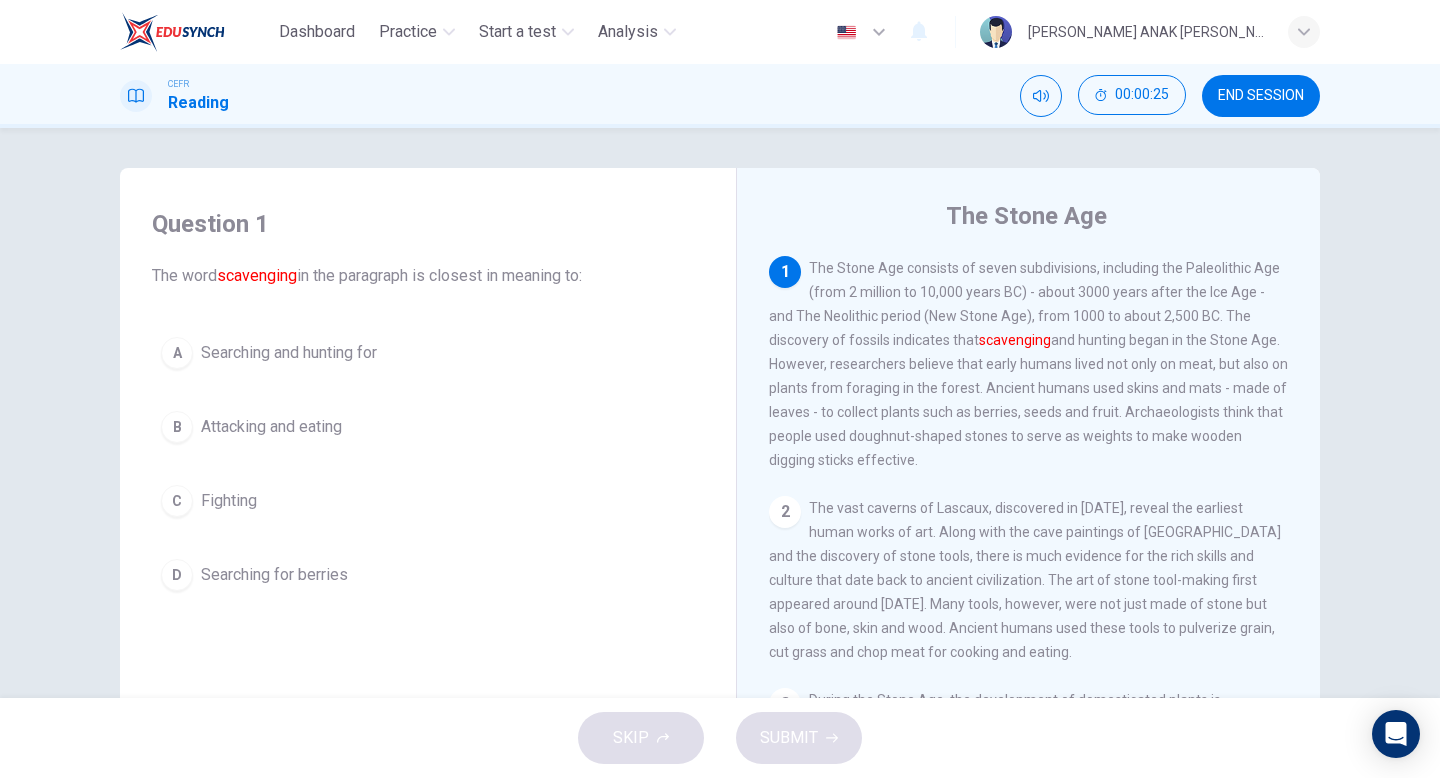 click on "A" at bounding box center (177, 353) 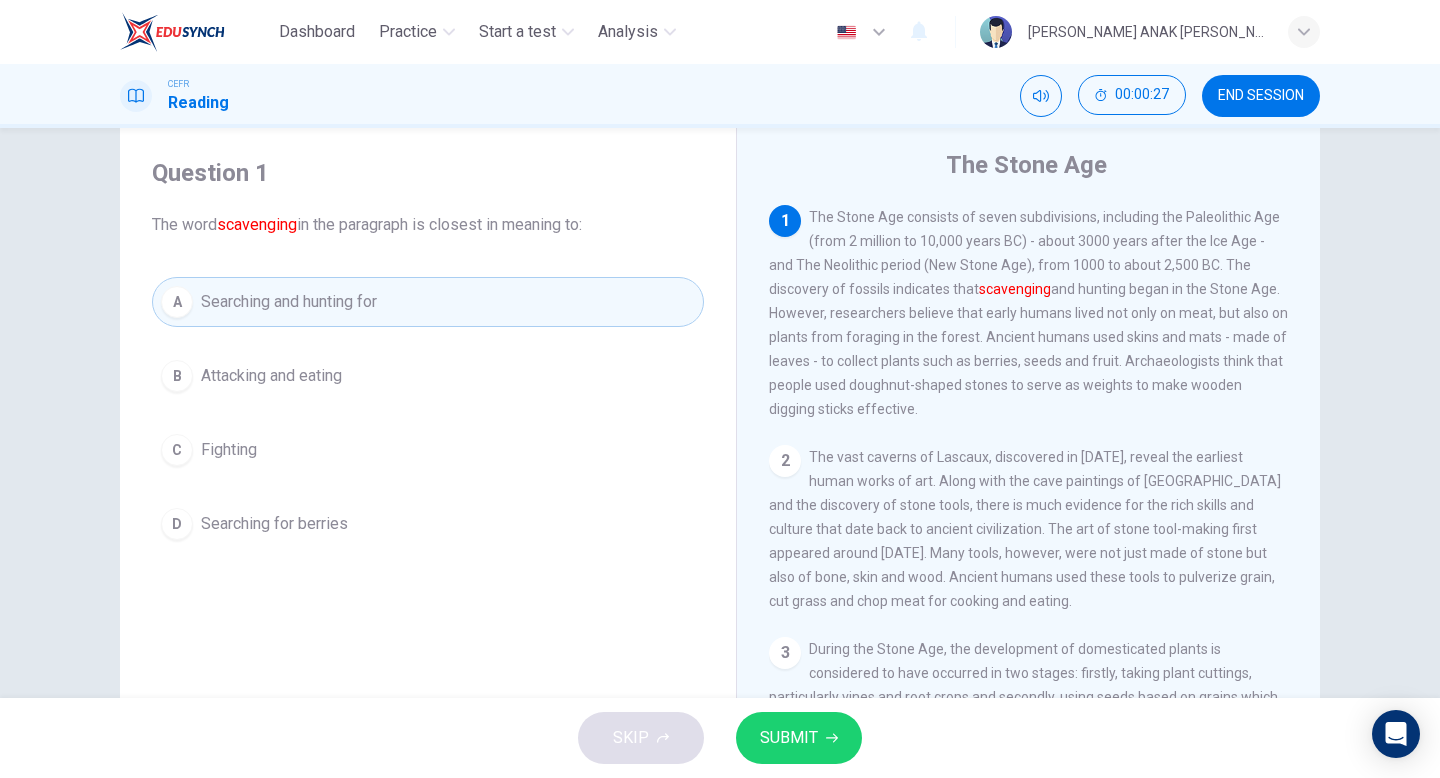 scroll, scrollTop: 52, scrollLeft: 0, axis: vertical 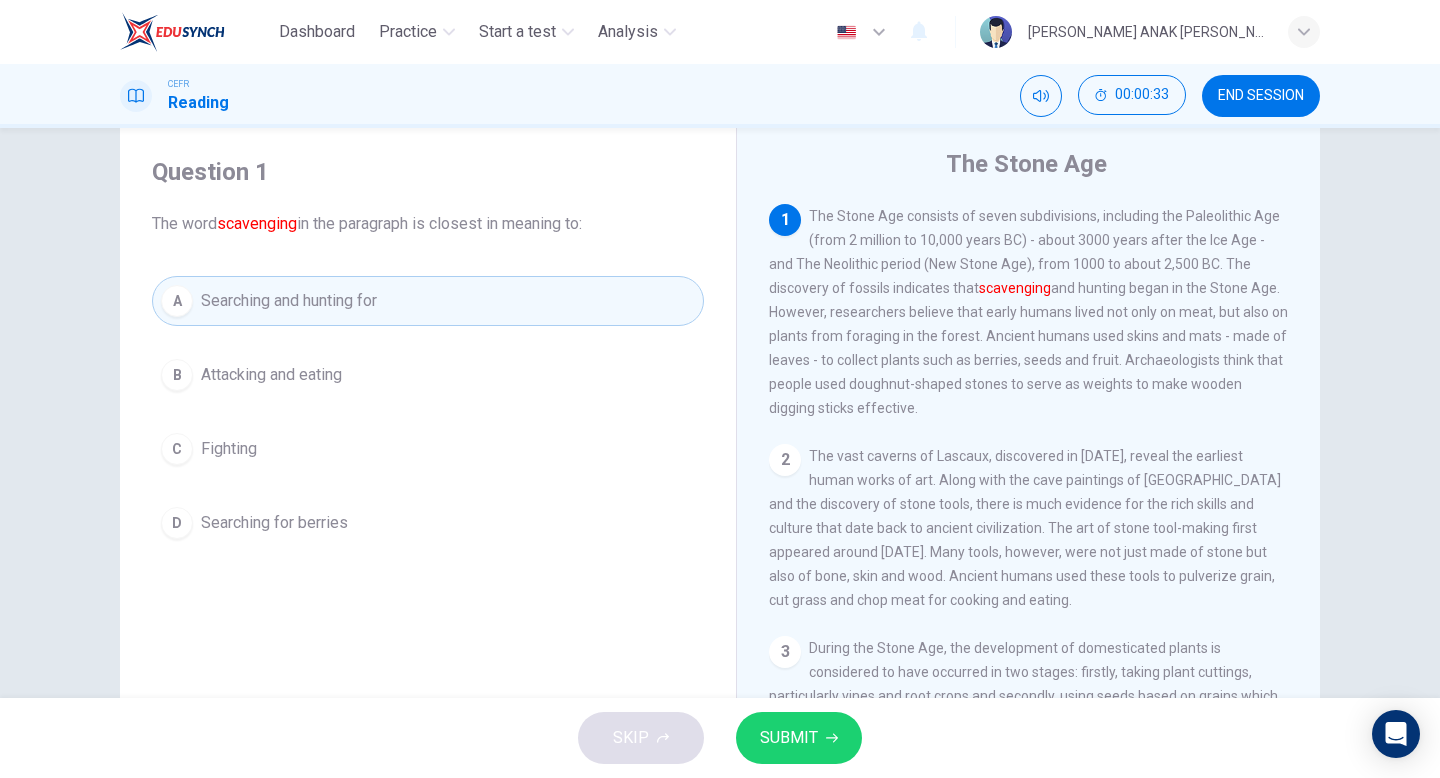 click on "SUBMIT" at bounding box center [789, 738] 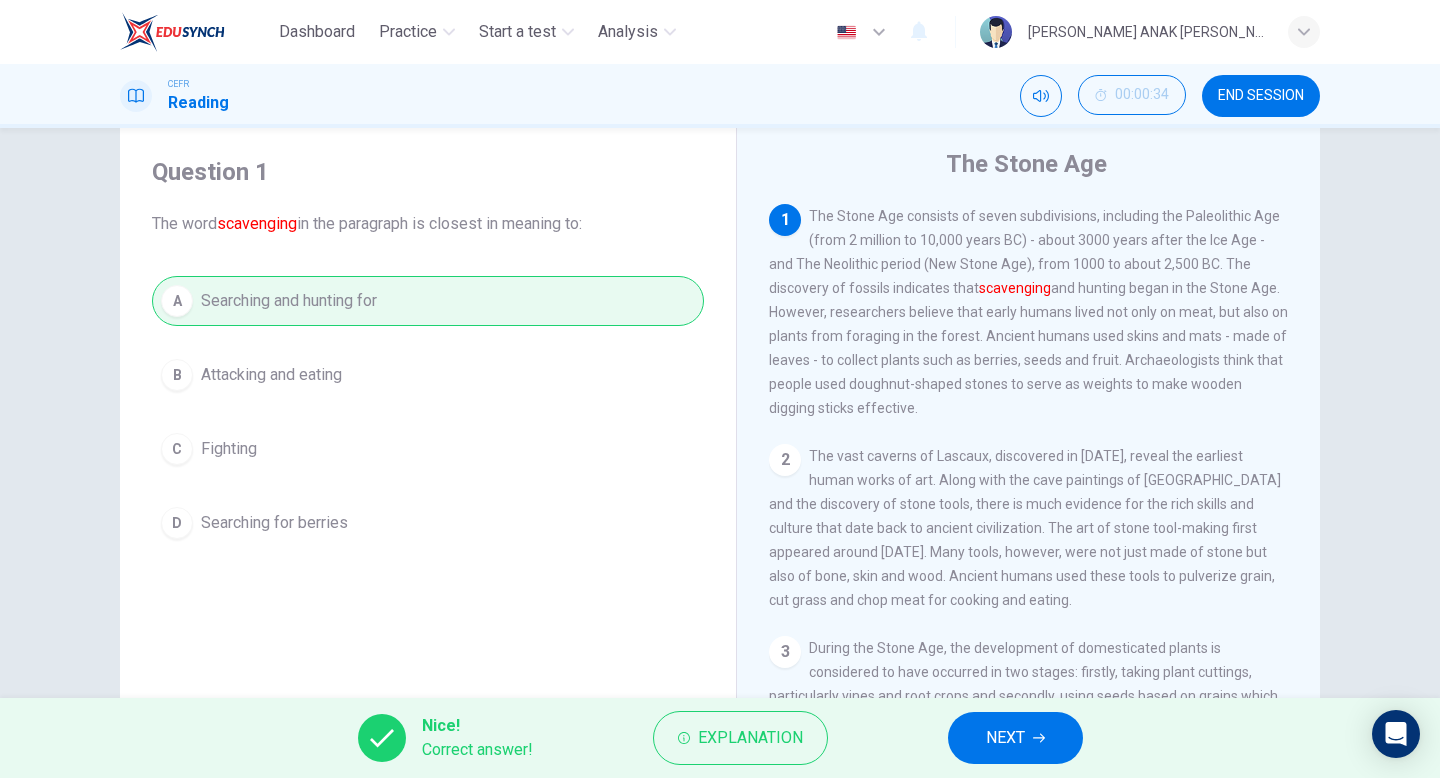 click on "NEXT" at bounding box center [1005, 738] 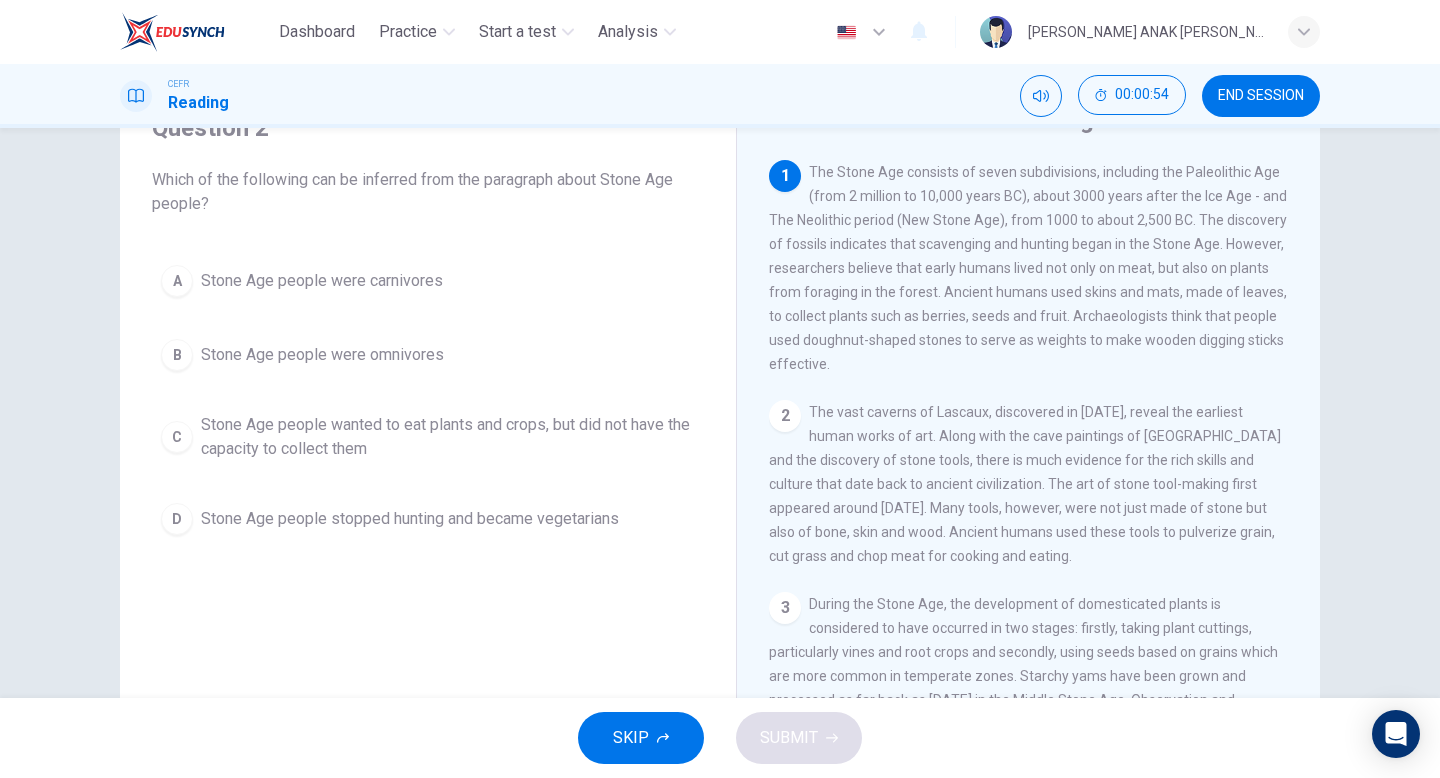 scroll, scrollTop: 97, scrollLeft: 0, axis: vertical 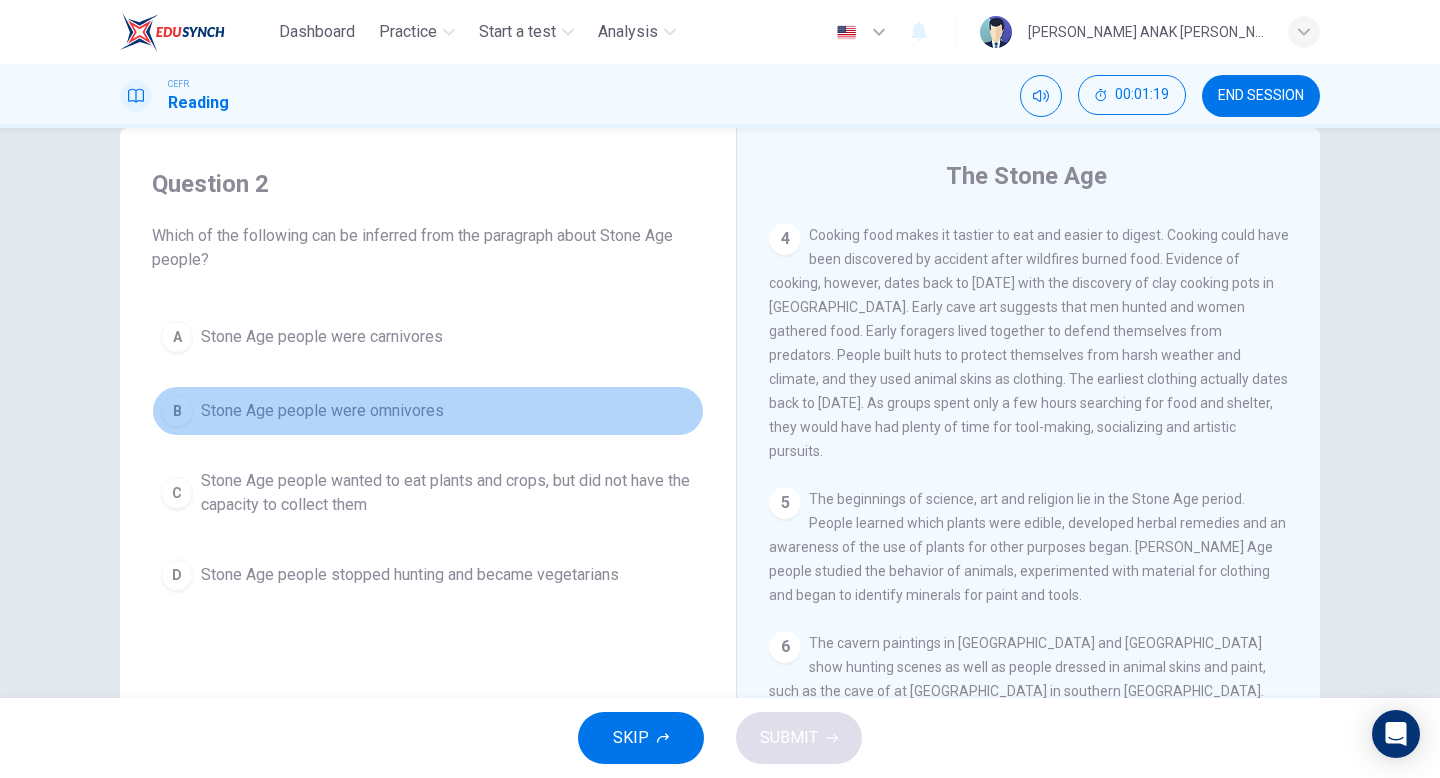click on "Stone Age people were omnivores" at bounding box center (322, 411) 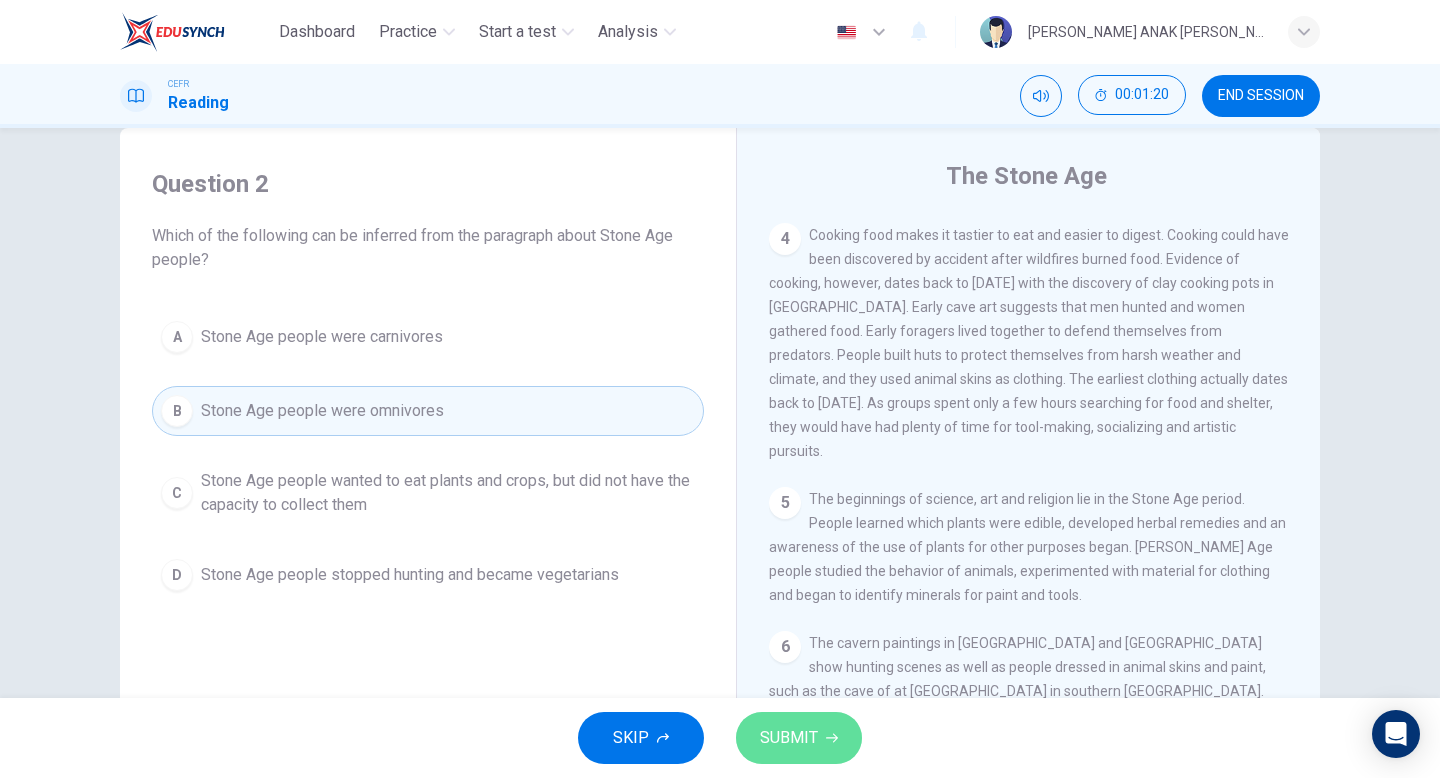 click on "SUBMIT" at bounding box center [789, 738] 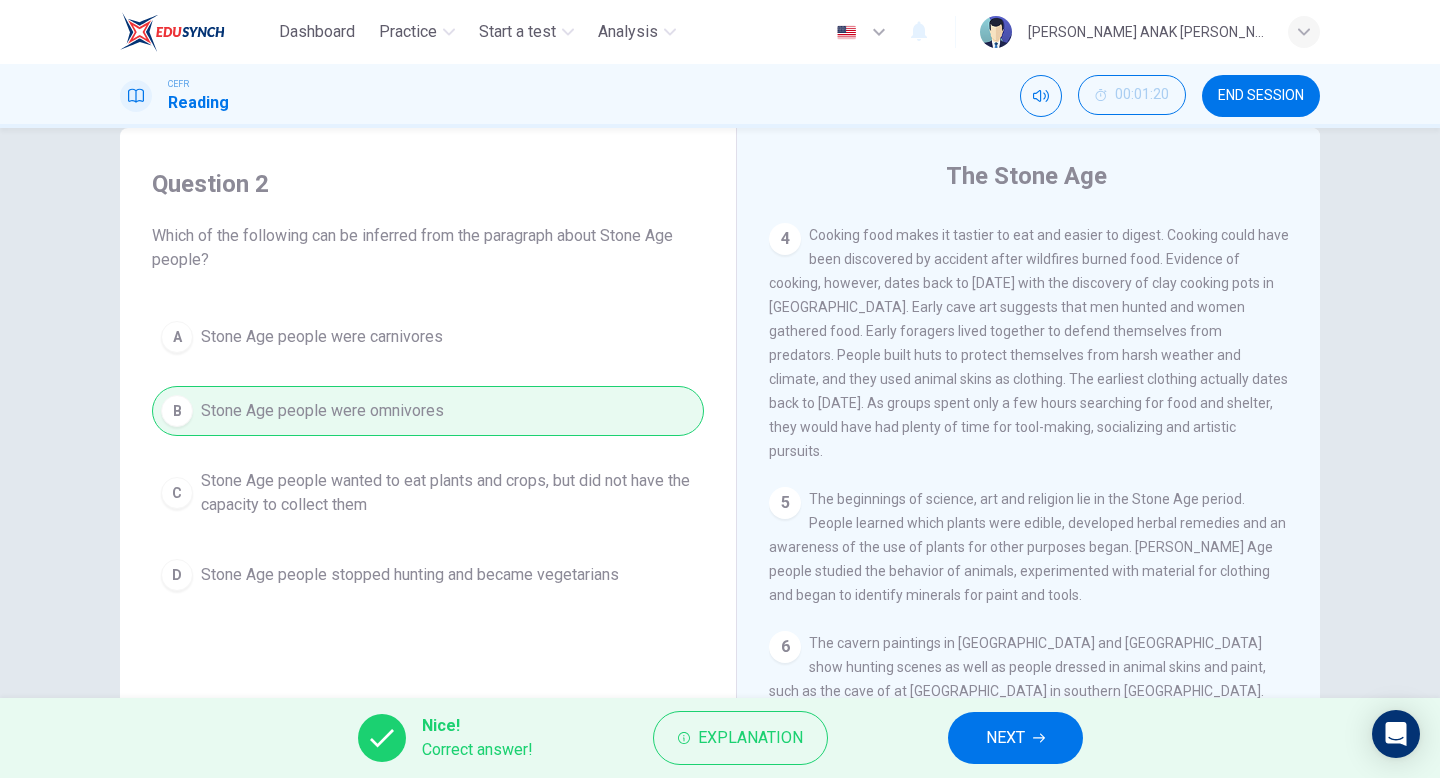 click on "NEXT" at bounding box center [1005, 738] 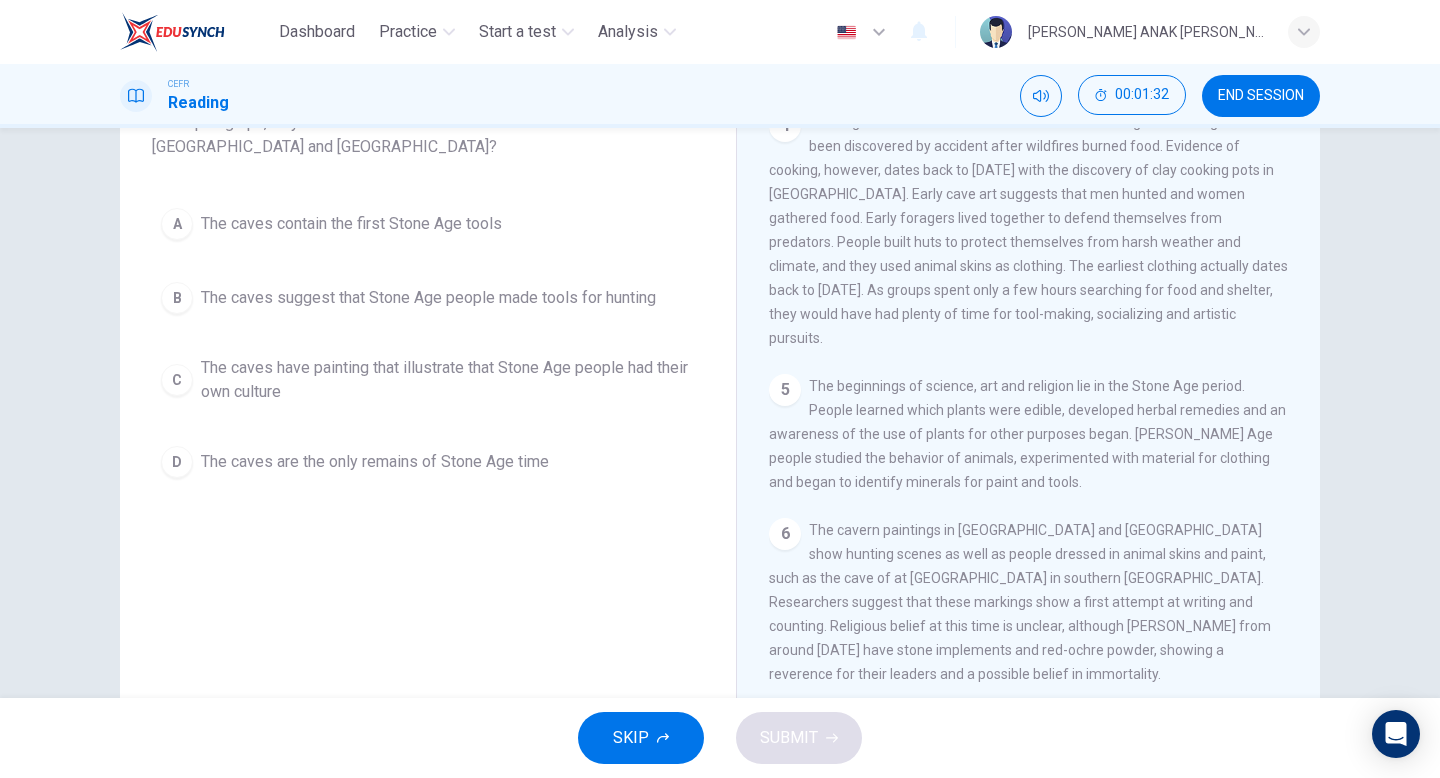 scroll, scrollTop: 205, scrollLeft: 0, axis: vertical 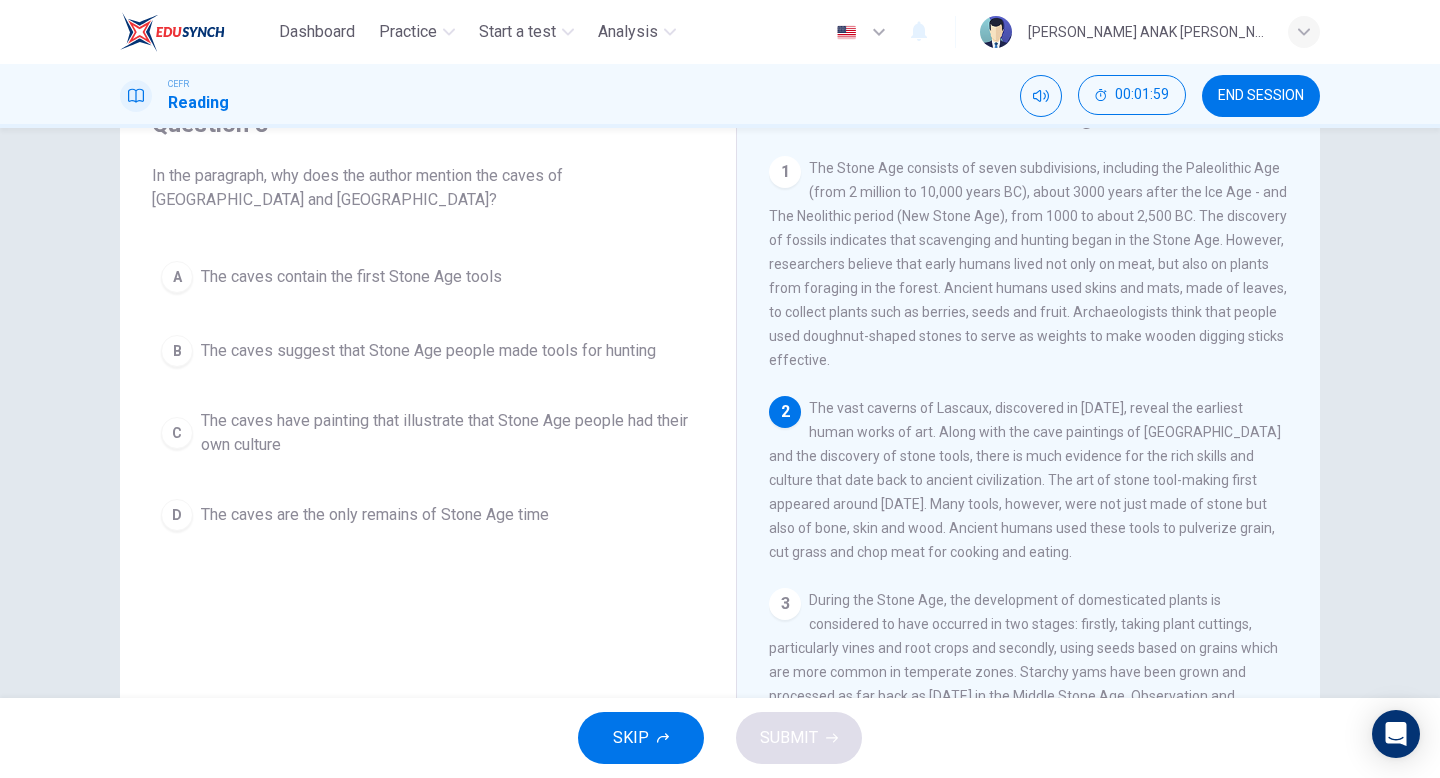 click on "C" at bounding box center [177, 433] 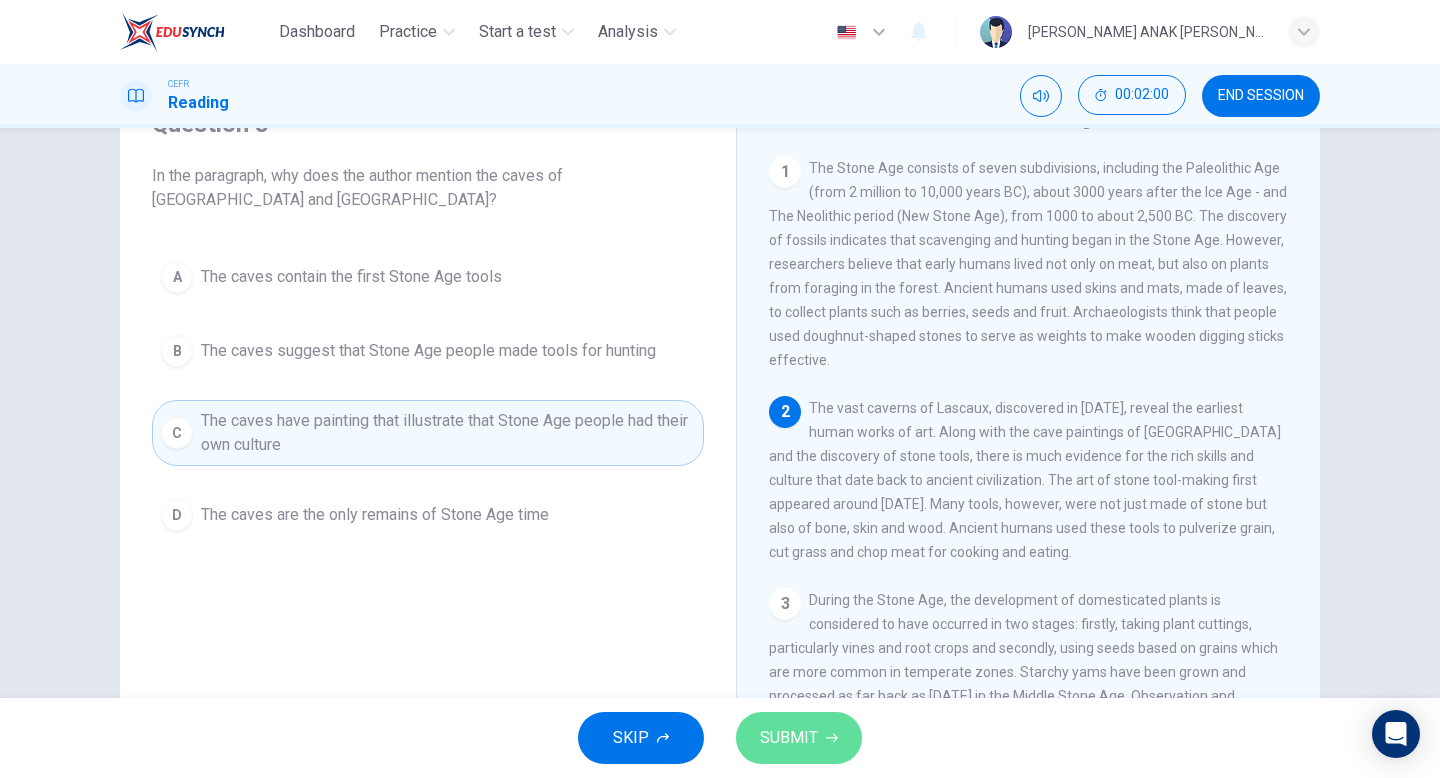 click on "SUBMIT" at bounding box center [799, 738] 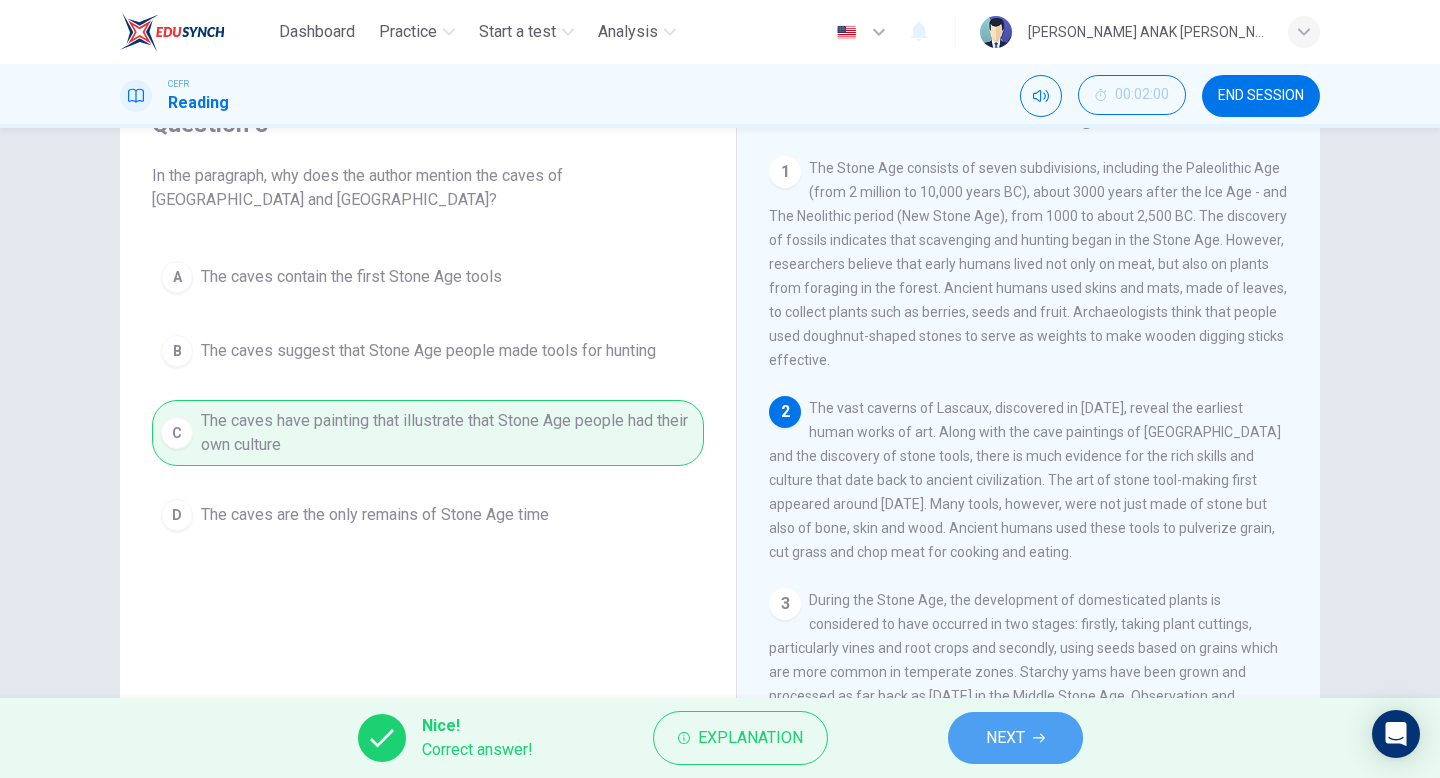 click 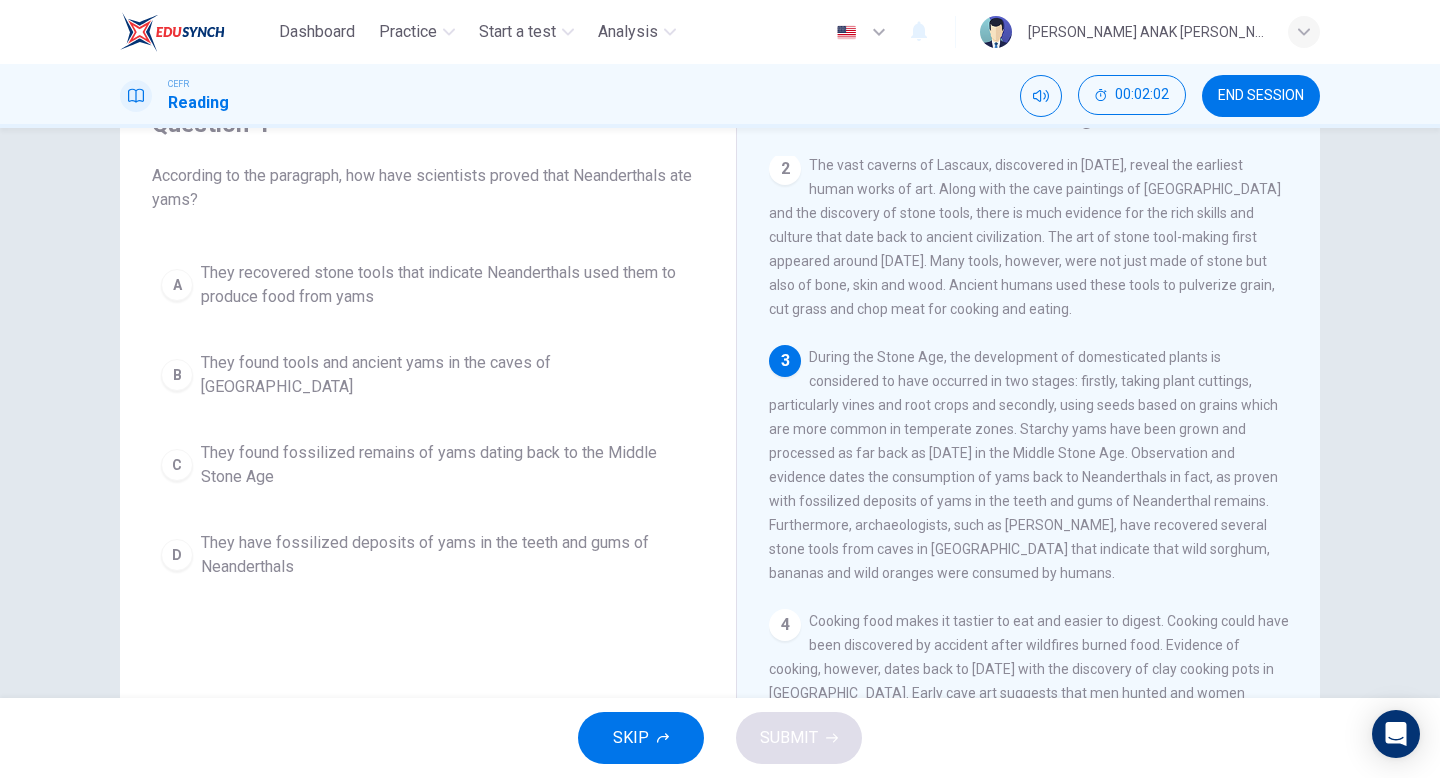 scroll, scrollTop: 244, scrollLeft: 0, axis: vertical 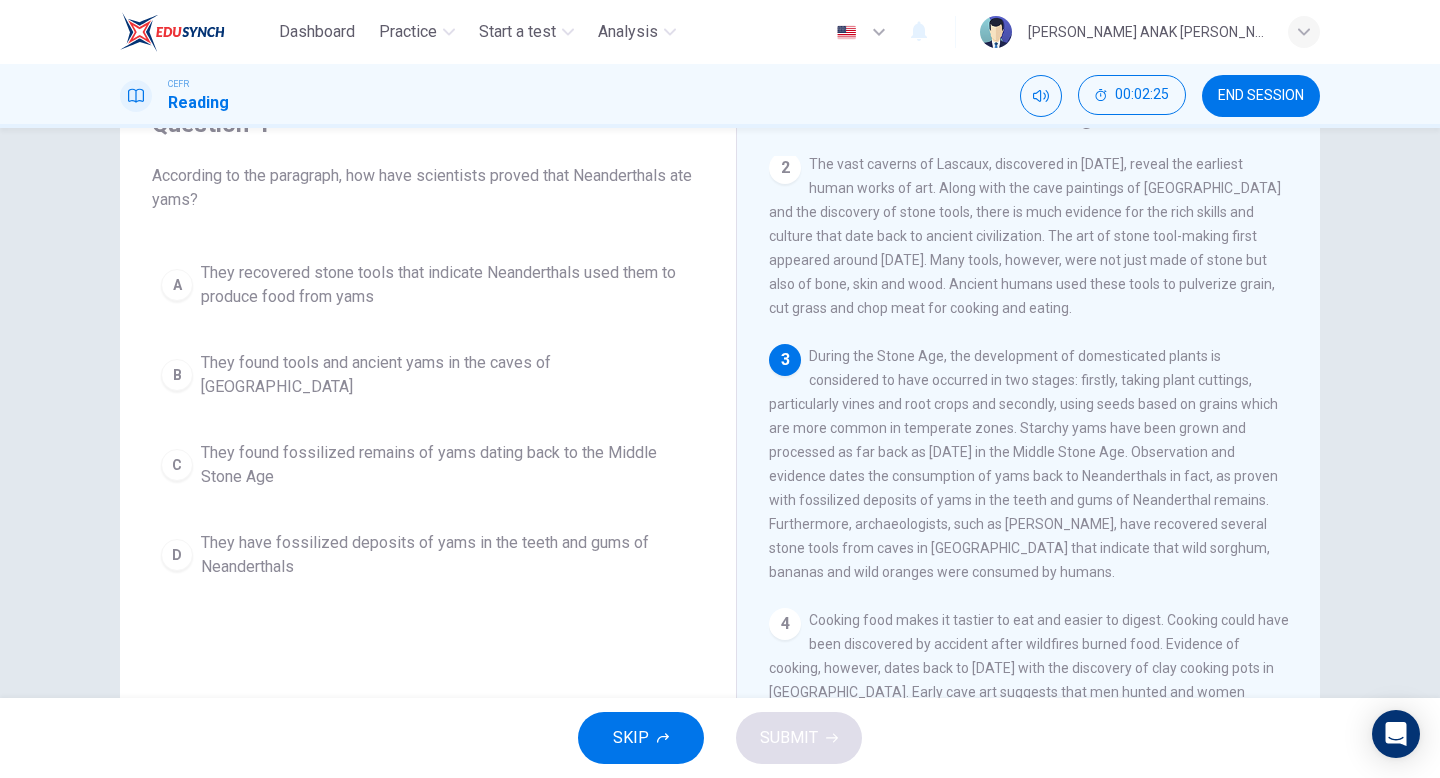 click on "D" at bounding box center (177, 555) 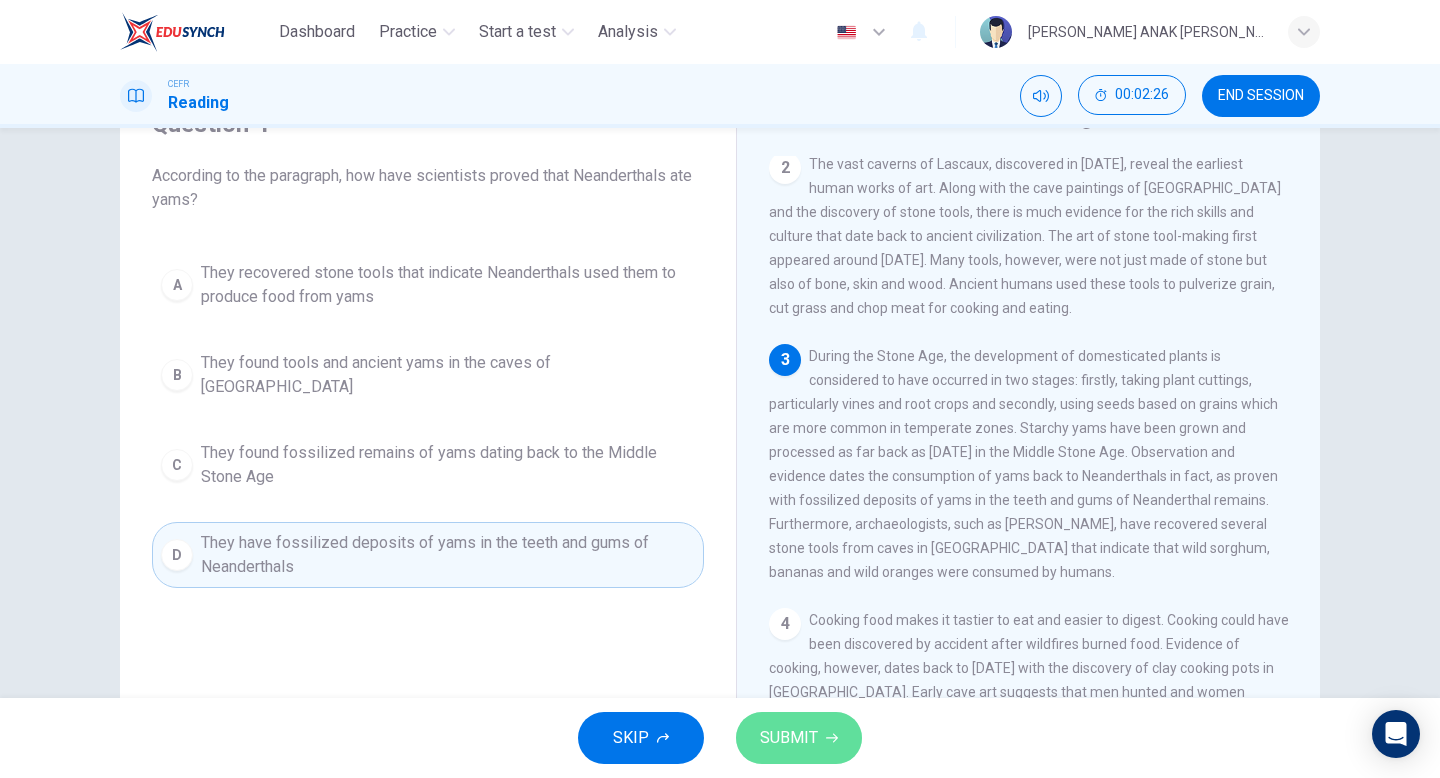 click on "SUBMIT" at bounding box center (789, 738) 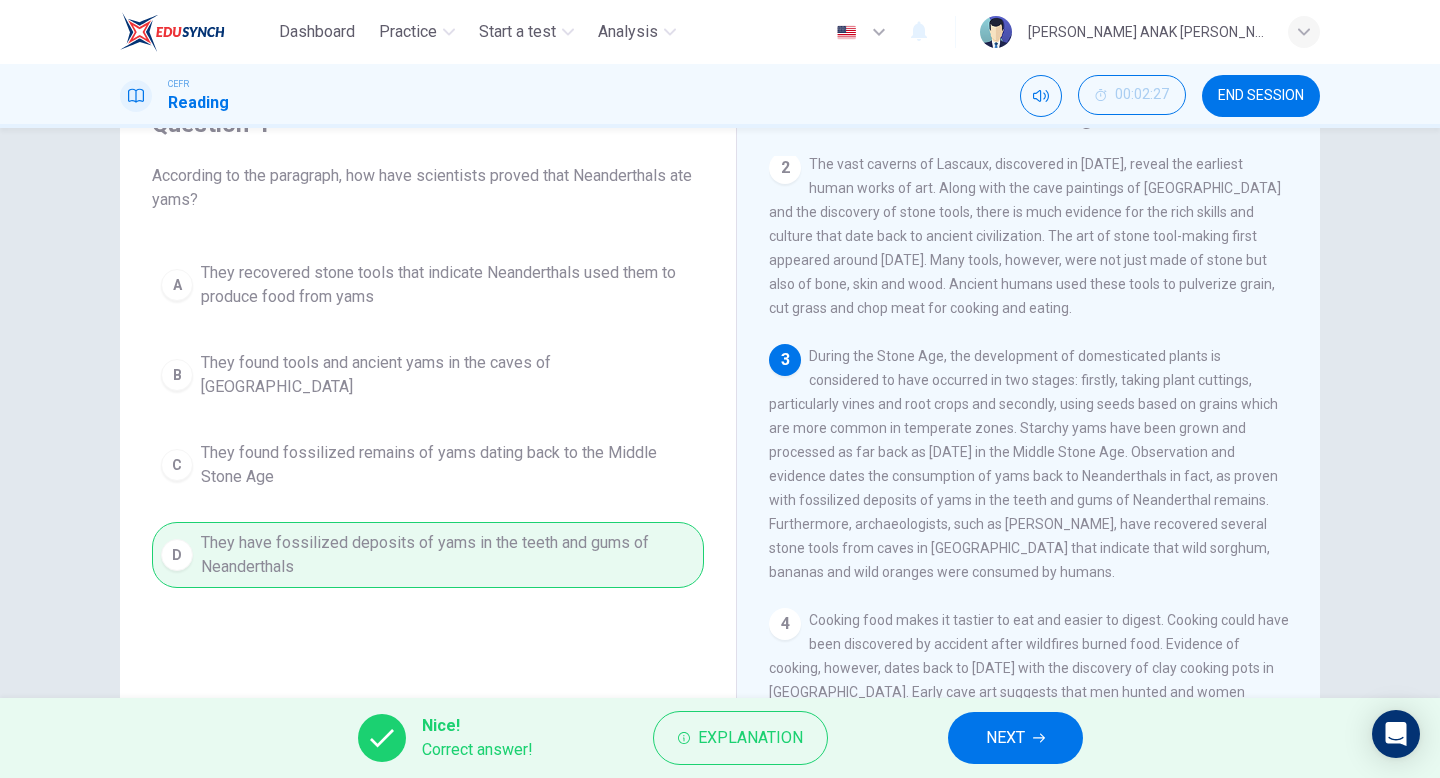 click on "NEXT" at bounding box center (1005, 738) 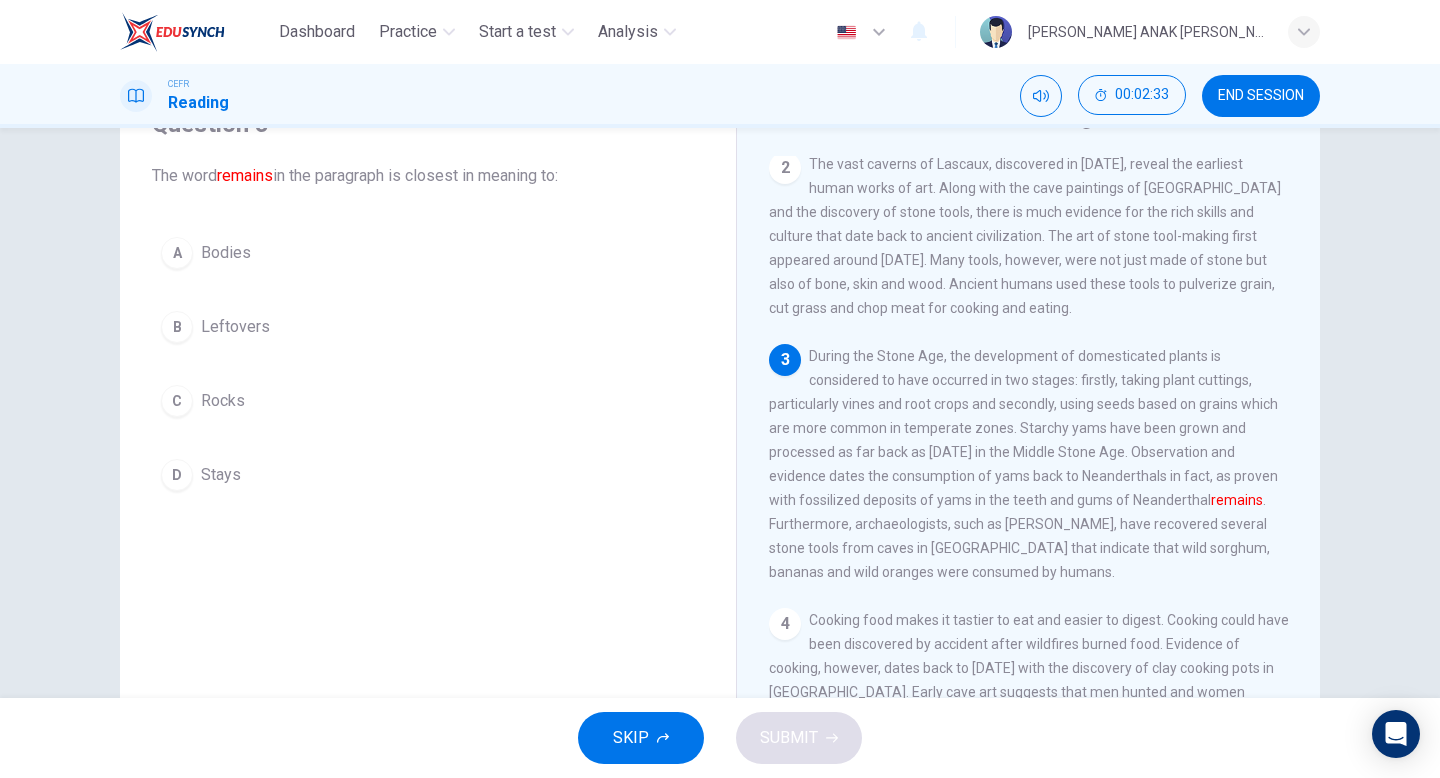 click on "A" at bounding box center (177, 253) 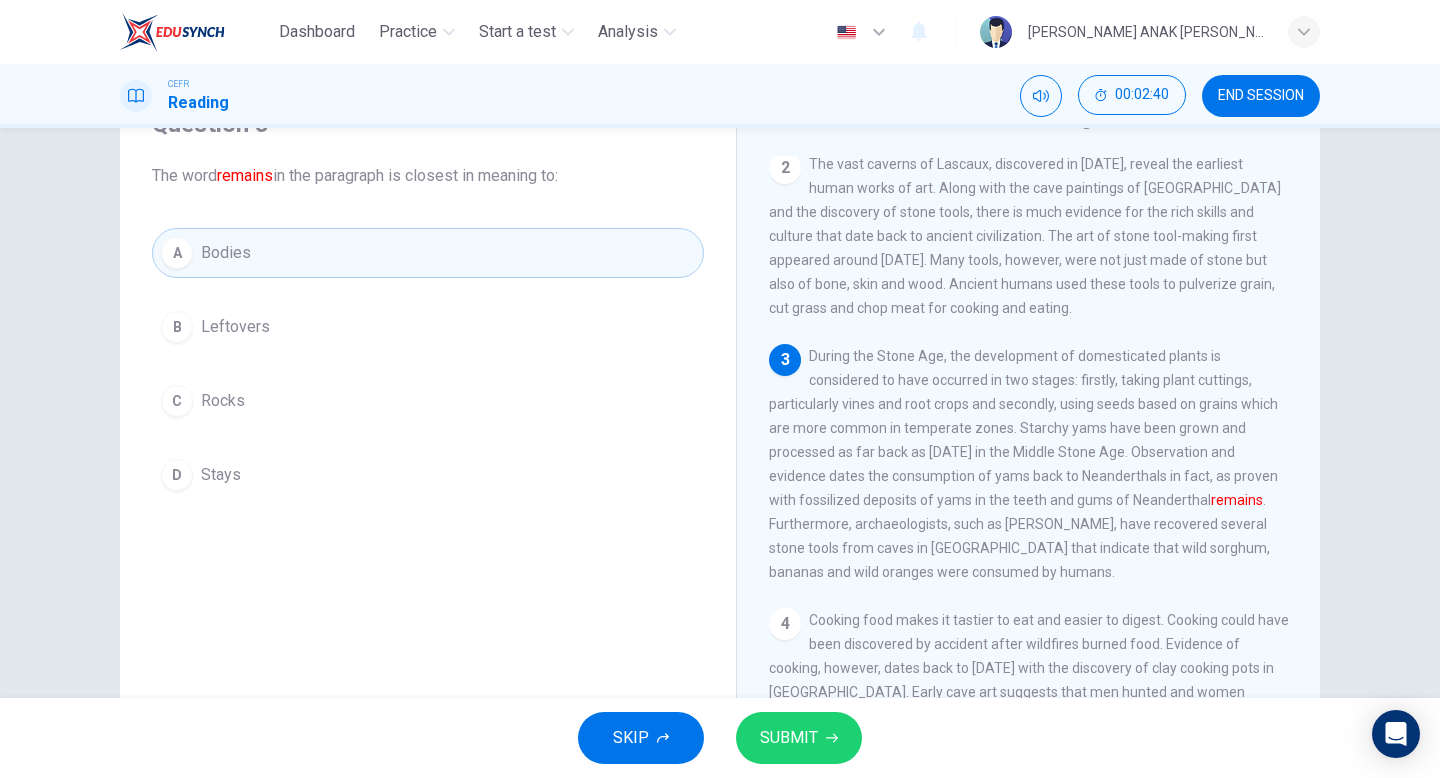 click on "SUBMIT" at bounding box center [789, 738] 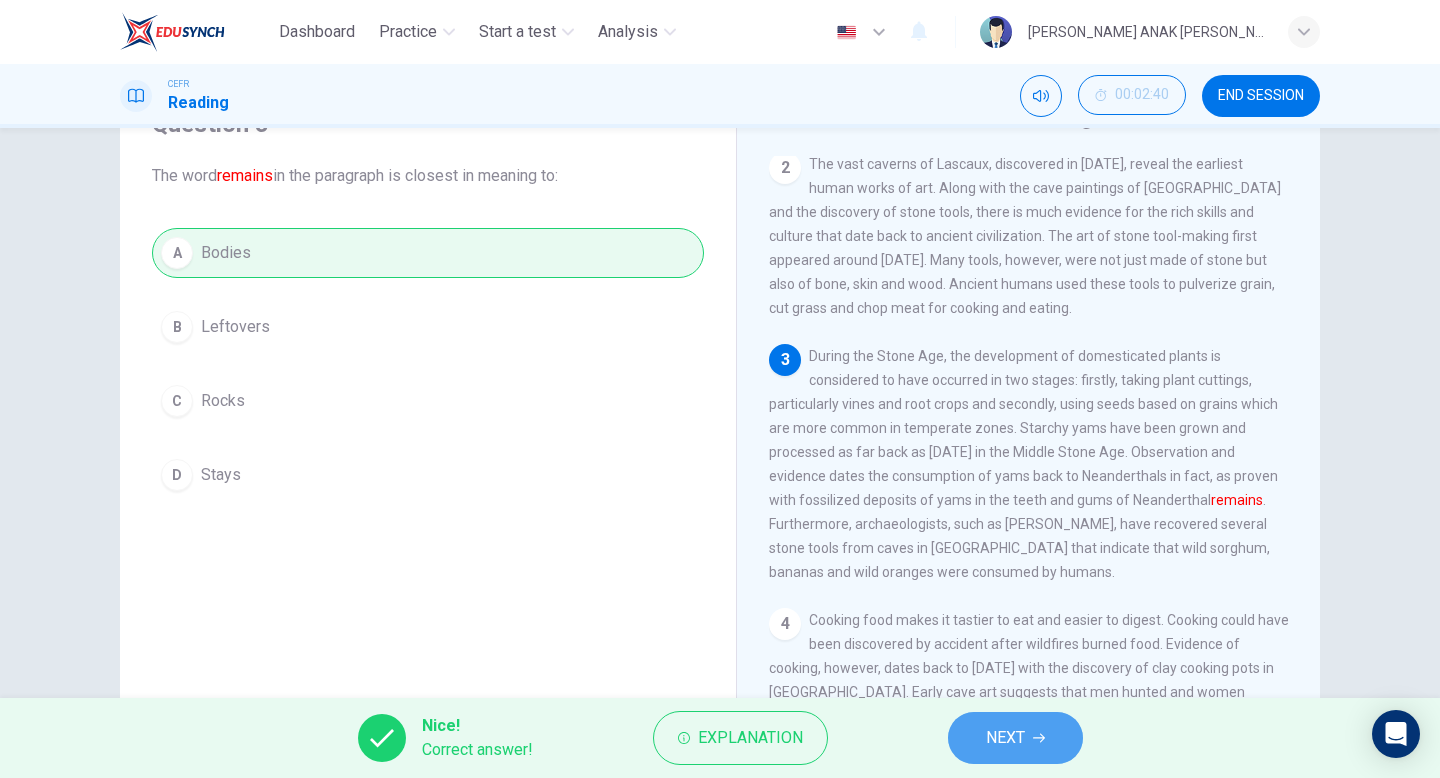 click on "NEXT" at bounding box center [1015, 738] 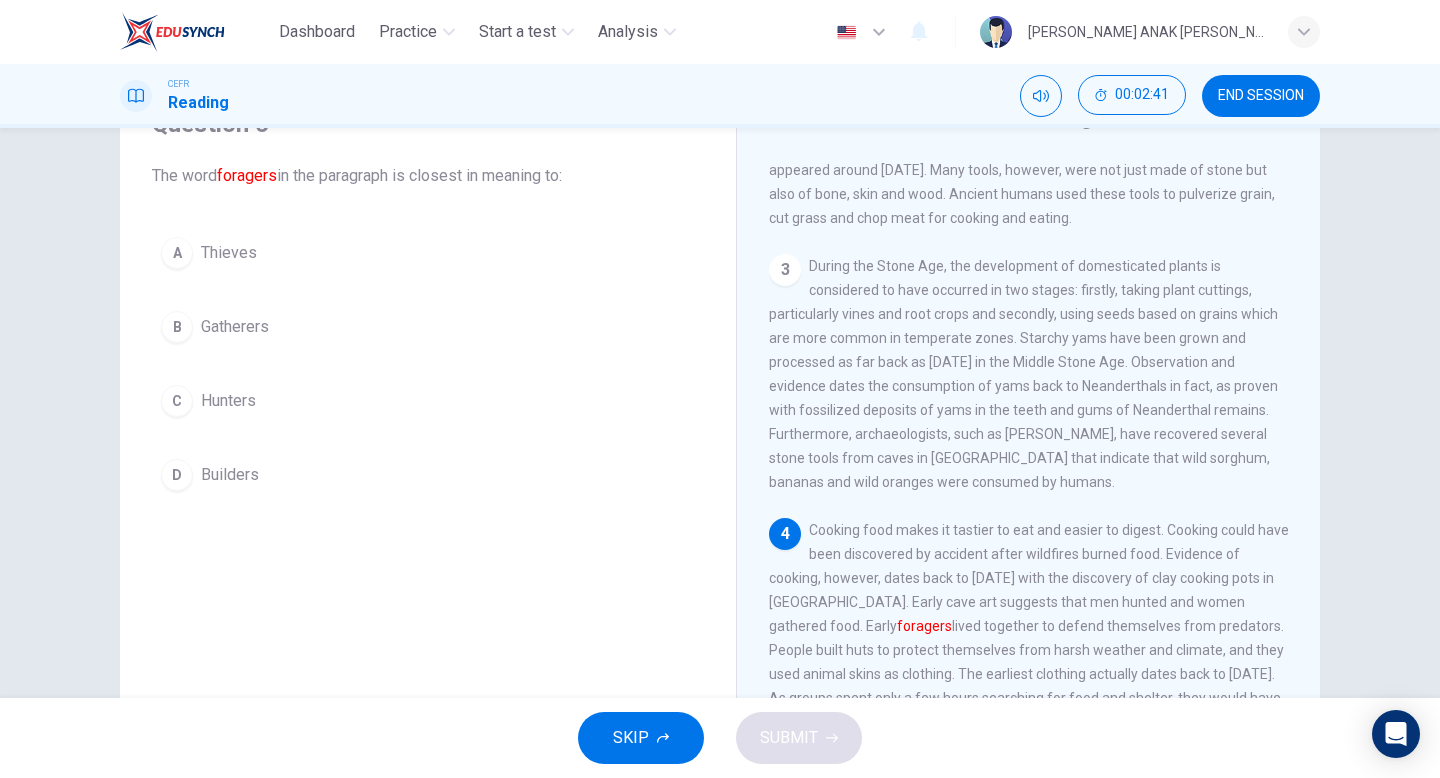 scroll, scrollTop: 510, scrollLeft: 0, axis: vertical 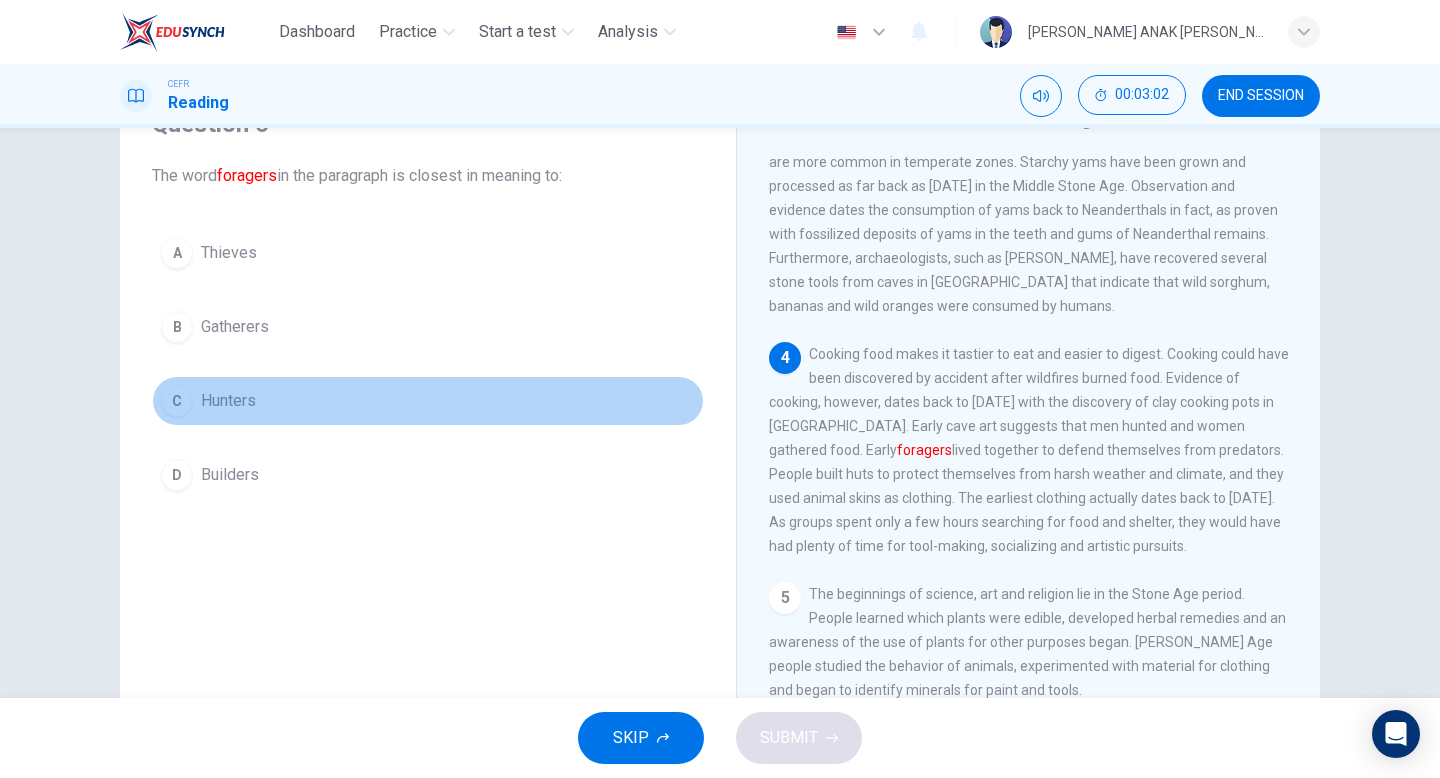 click on "C" at bounding box center (177, 401) 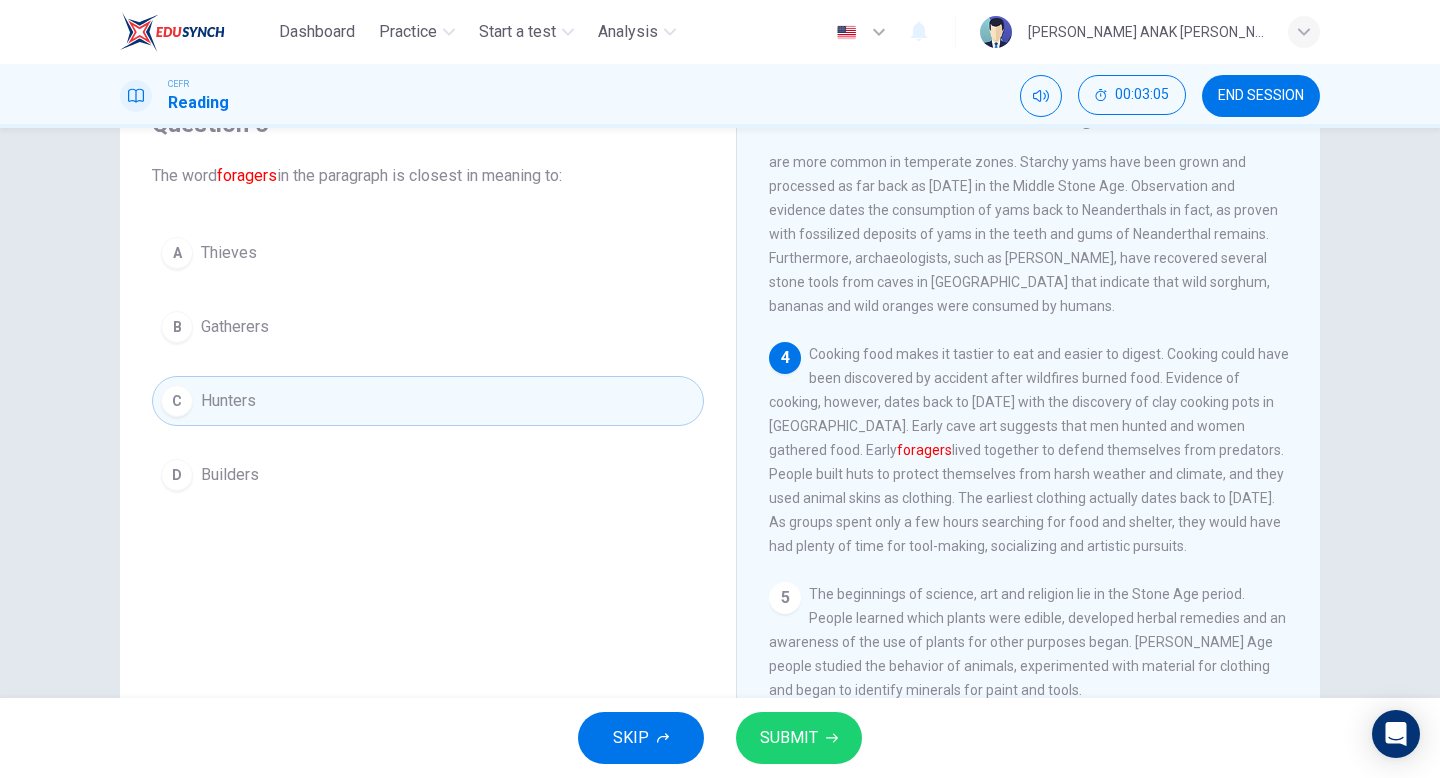 click on "The beginnings of science, art and religion lie in the Stone Age period. People learned which plants were edible, developed herbal remedies and an awareness of the use of plants for other purposes began. [PERSON_NAME] Age people studied the behavior of animals, experimented with material for clothing and began to identify minerals for paint and tools." at bounding box center [1027, 642] 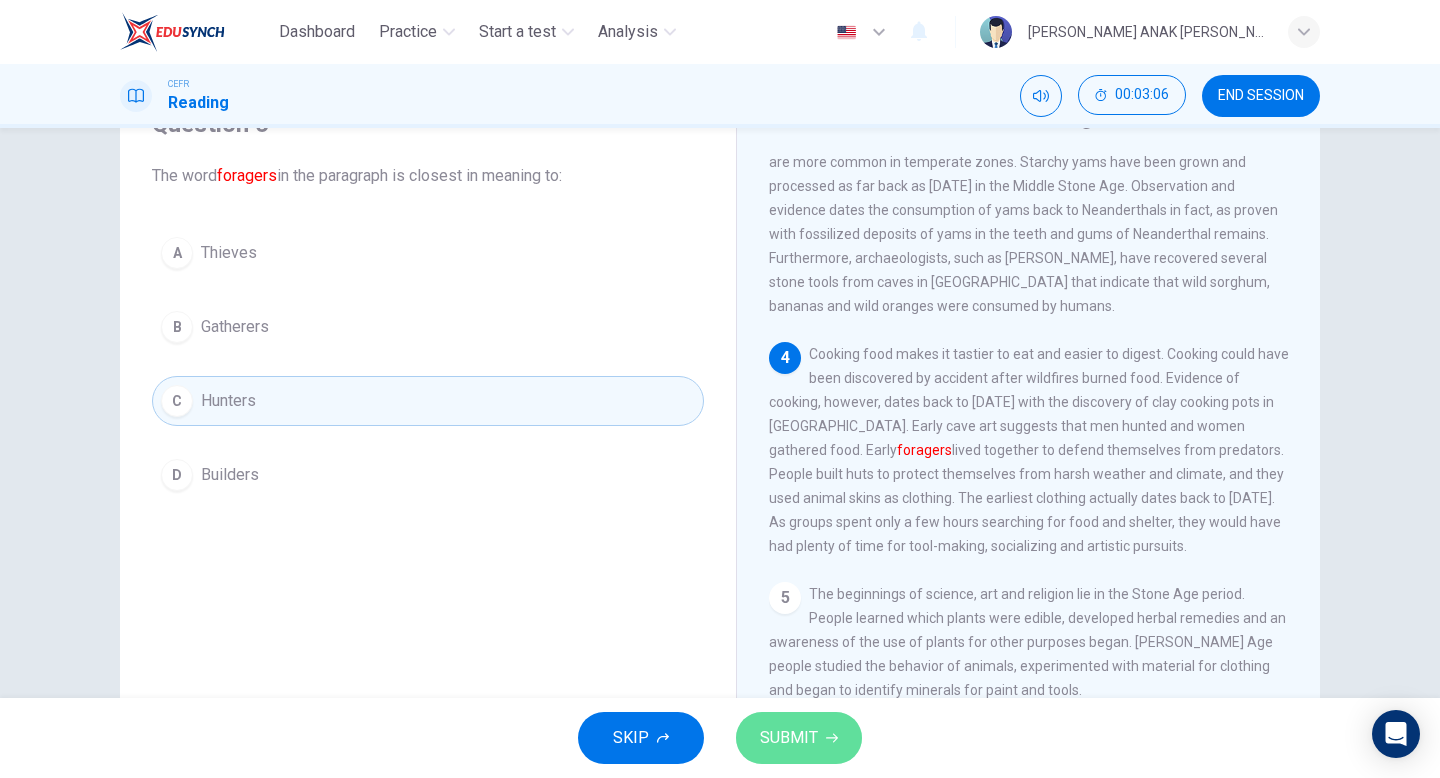 click on "SUBMIT" at bounding box center (789, 738) 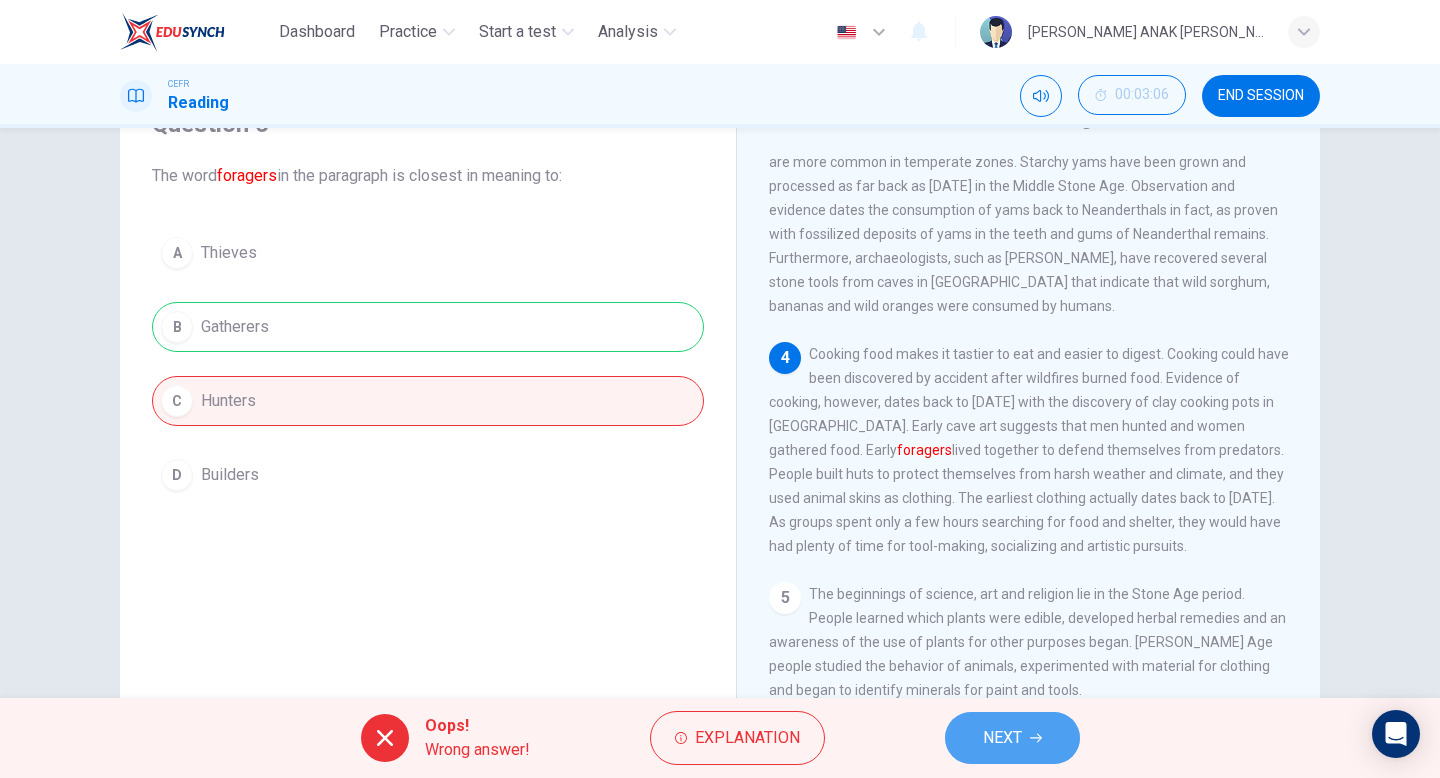 click on "NEXT" at bounding box center [1012, 738] 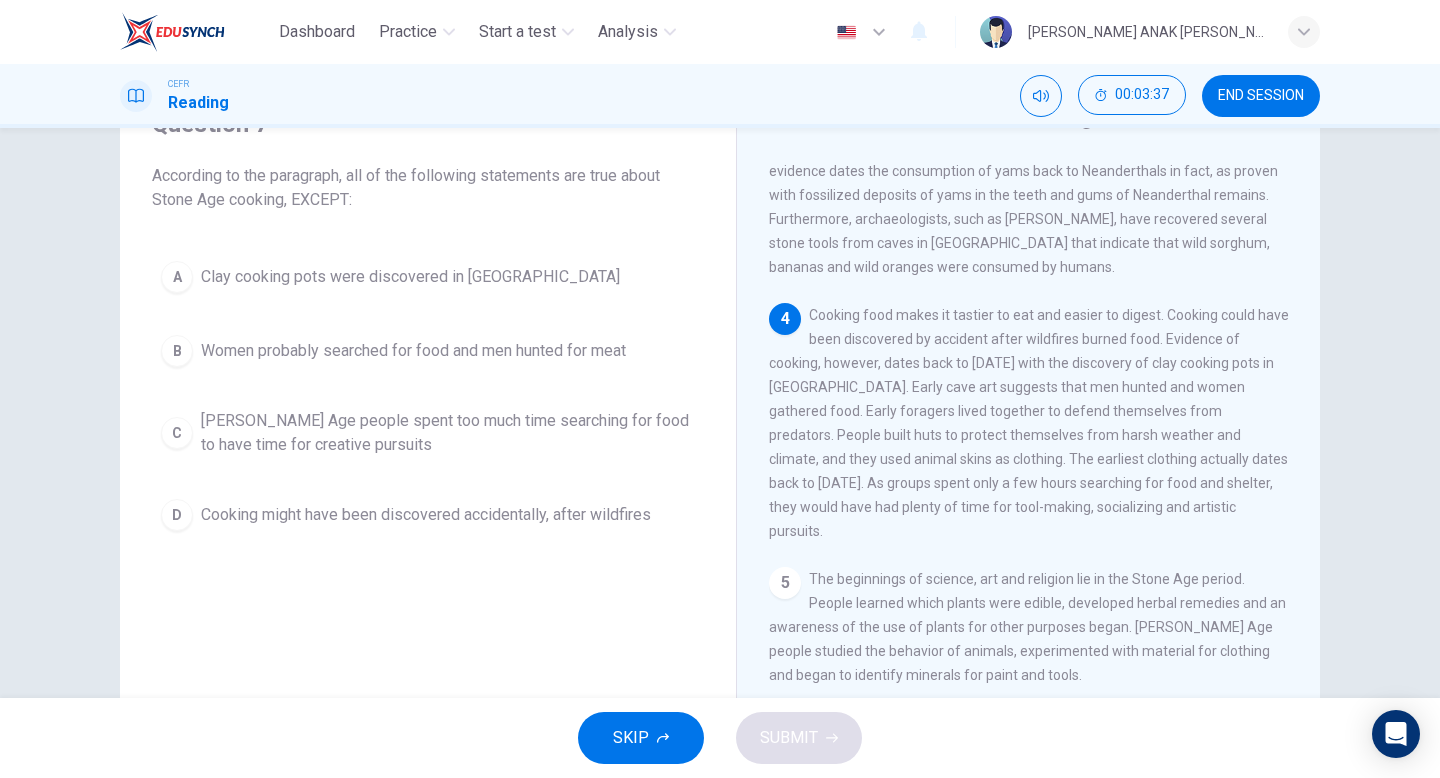 scroll, scrollTop: 558, scrollLeft: 0, axis: vertical 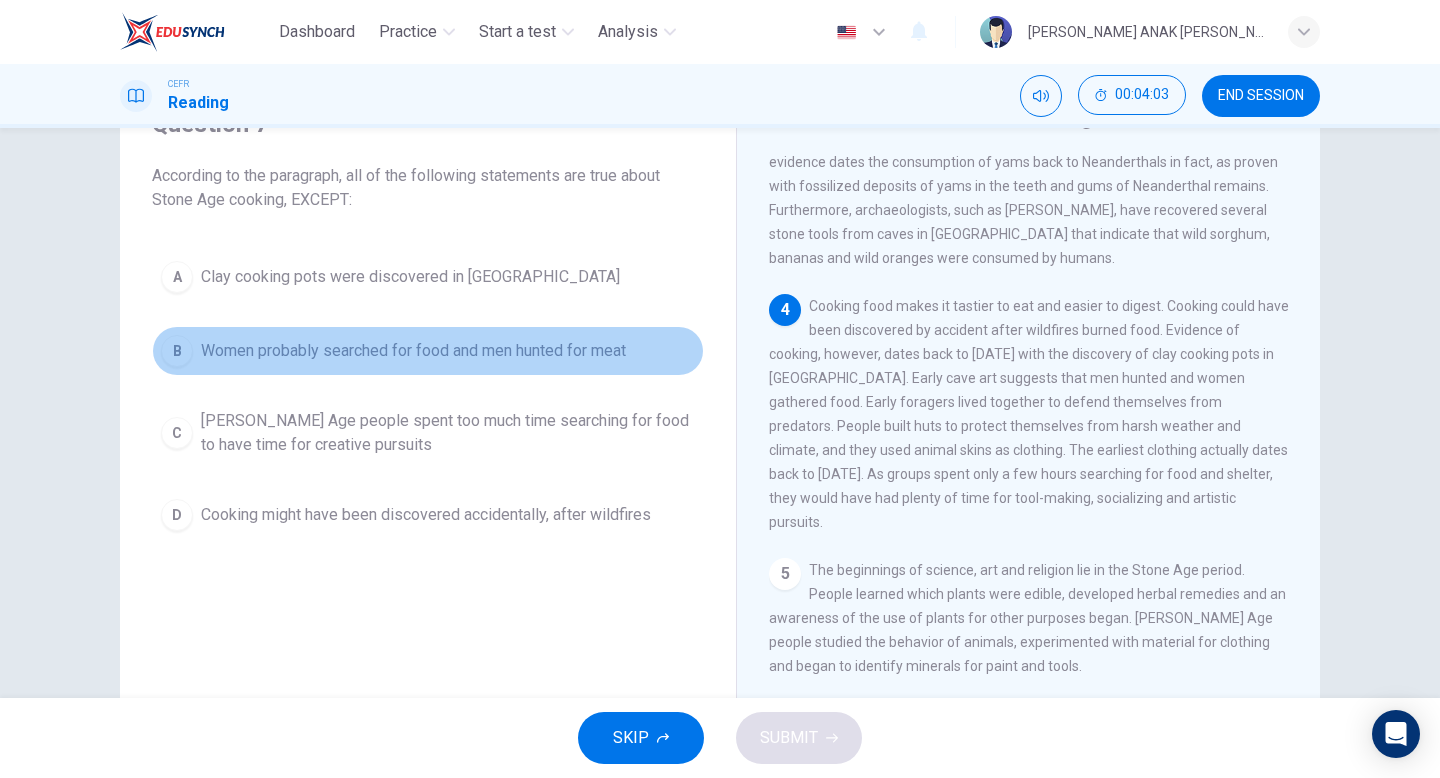 click on "B" at bounding box center [177, 351] 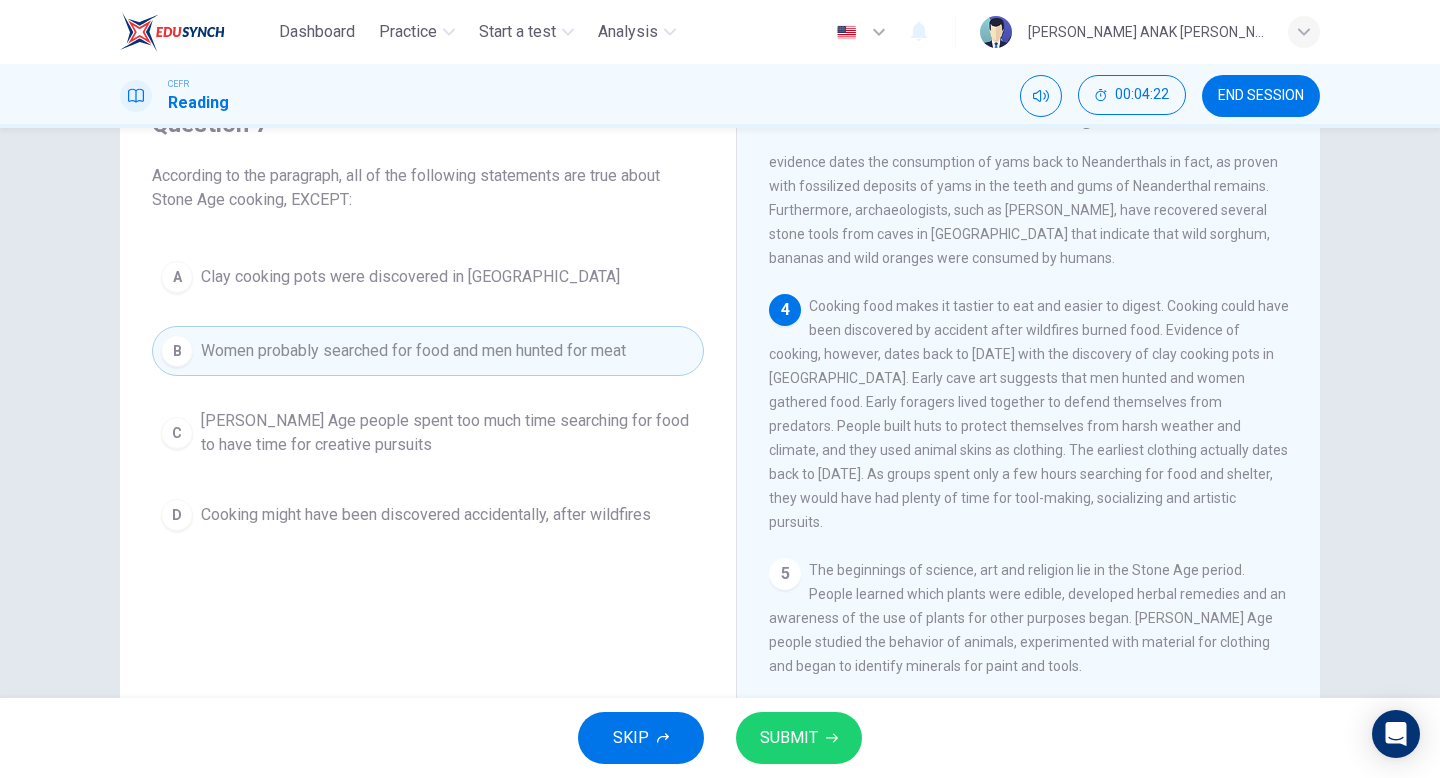 click on "Cooking might have been discovered accidentally, after wildfires" at bounding box center (426, 515) 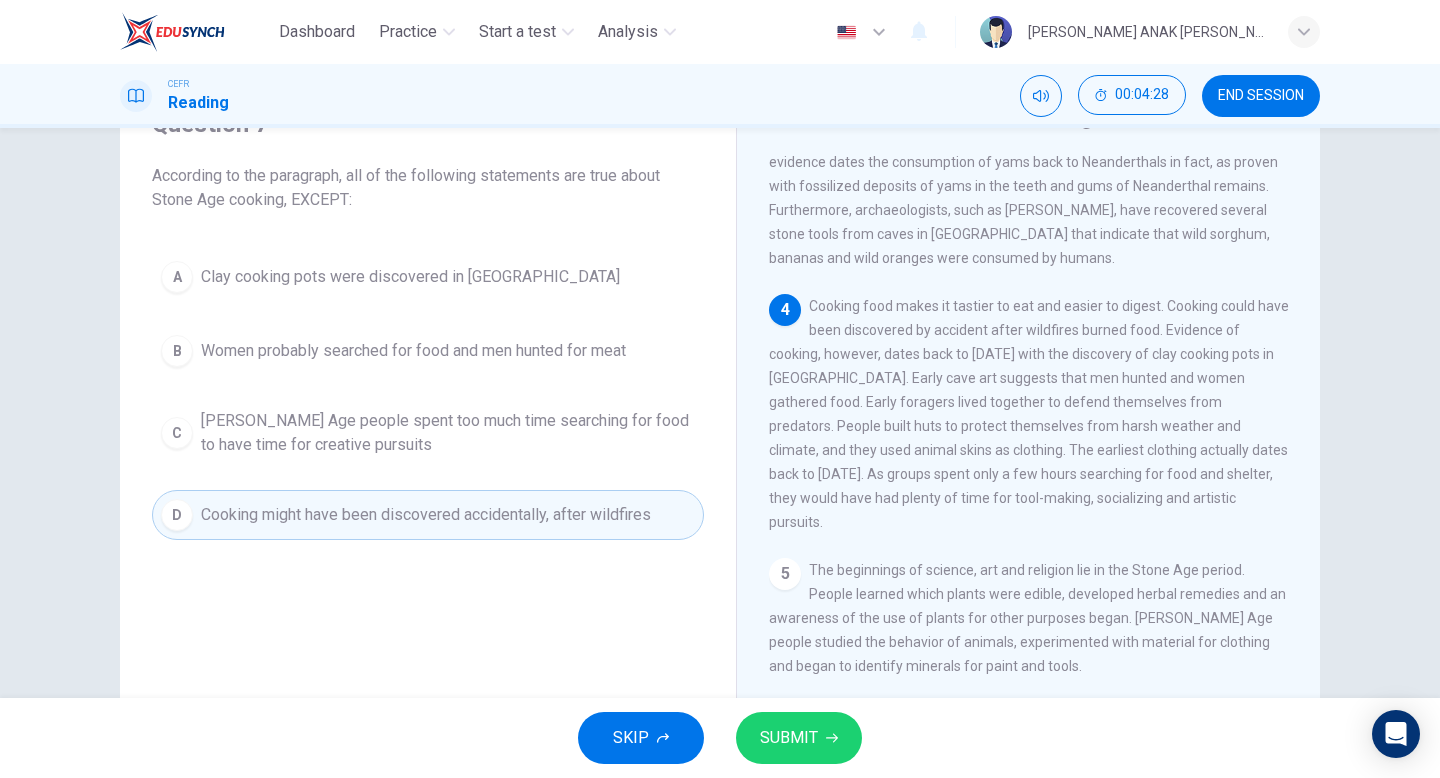 click on "[PERSON_NAME] Age people spent too much time searching for food to have time for creative pursuits" at bounding box center [448, 433] 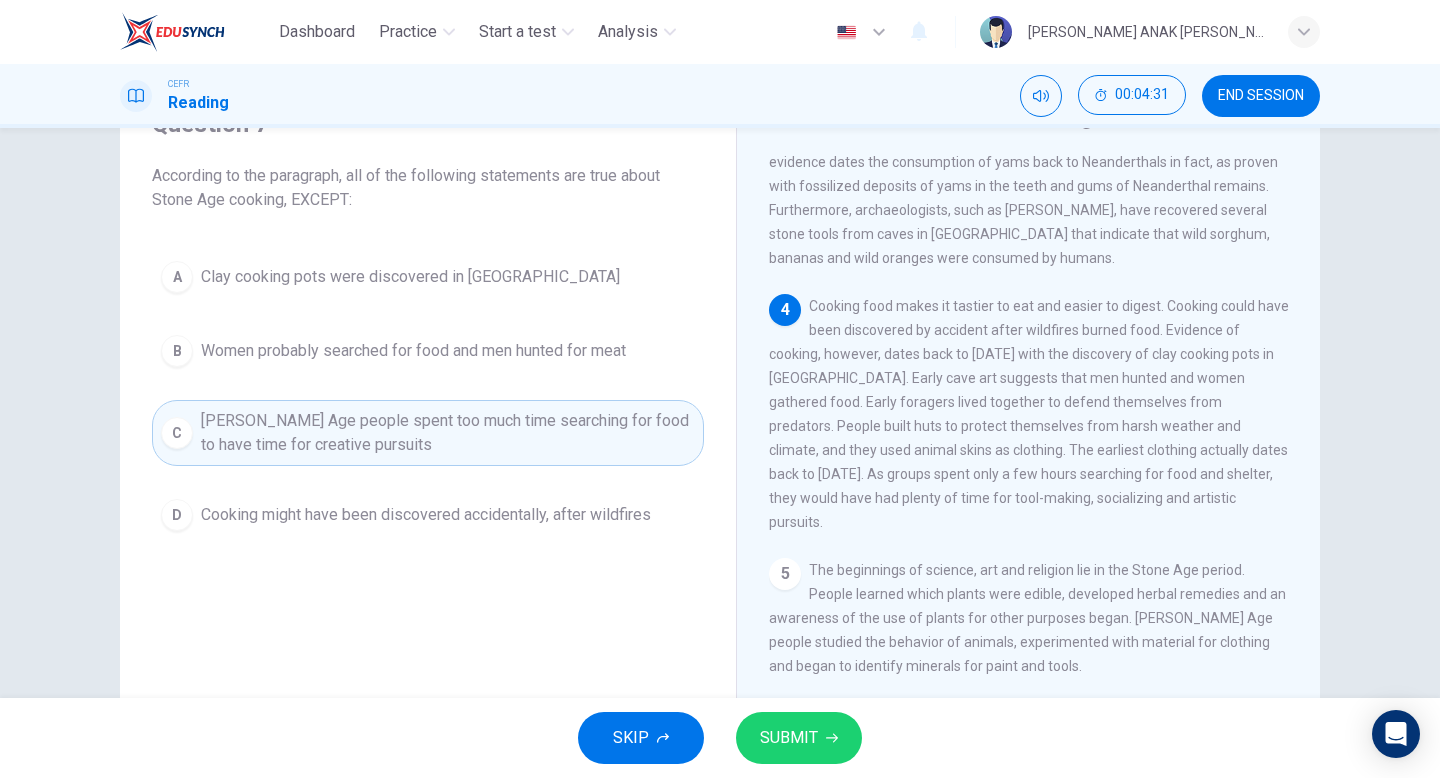 click on "SUBMIT" at bounding box center (789, 738) 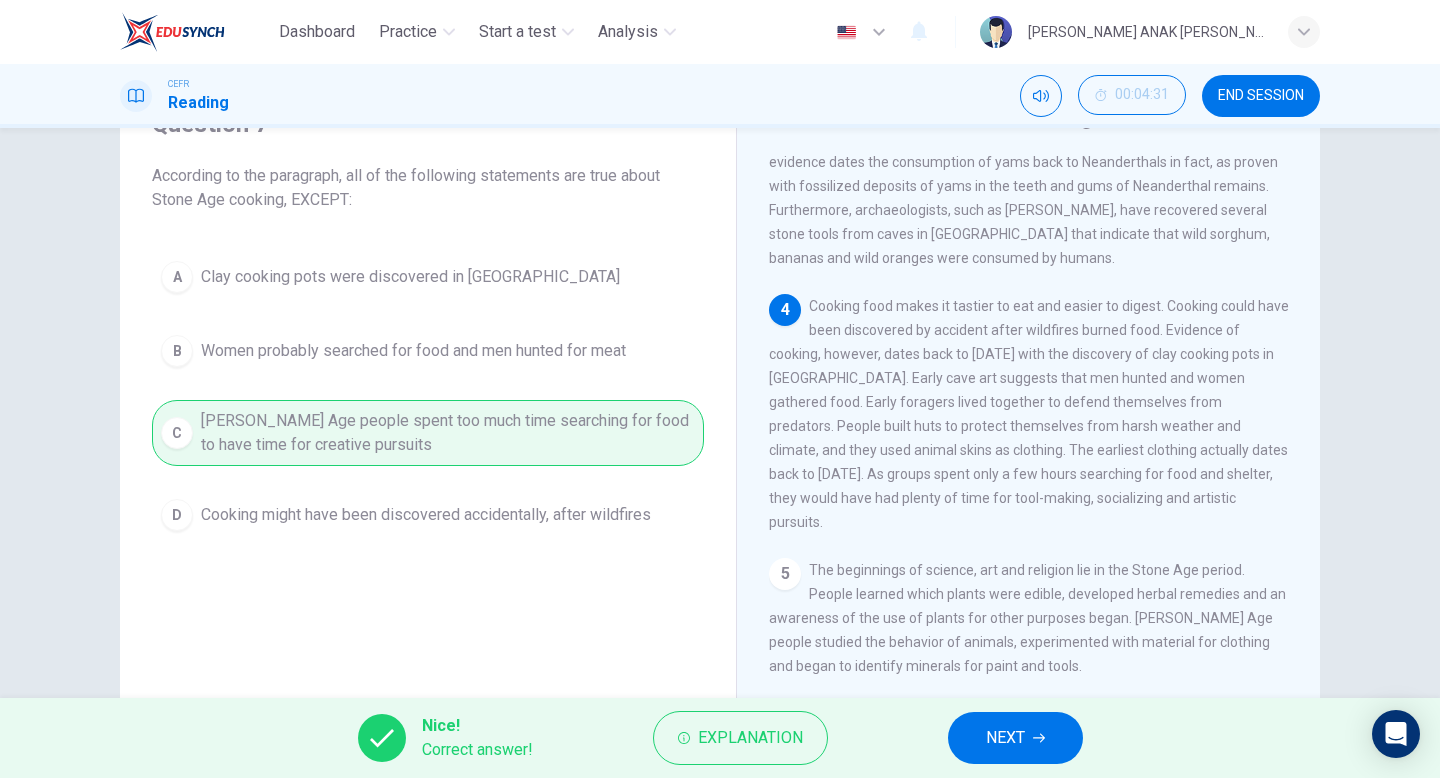 click on "NEXT" at bounding box center (1015, 738) 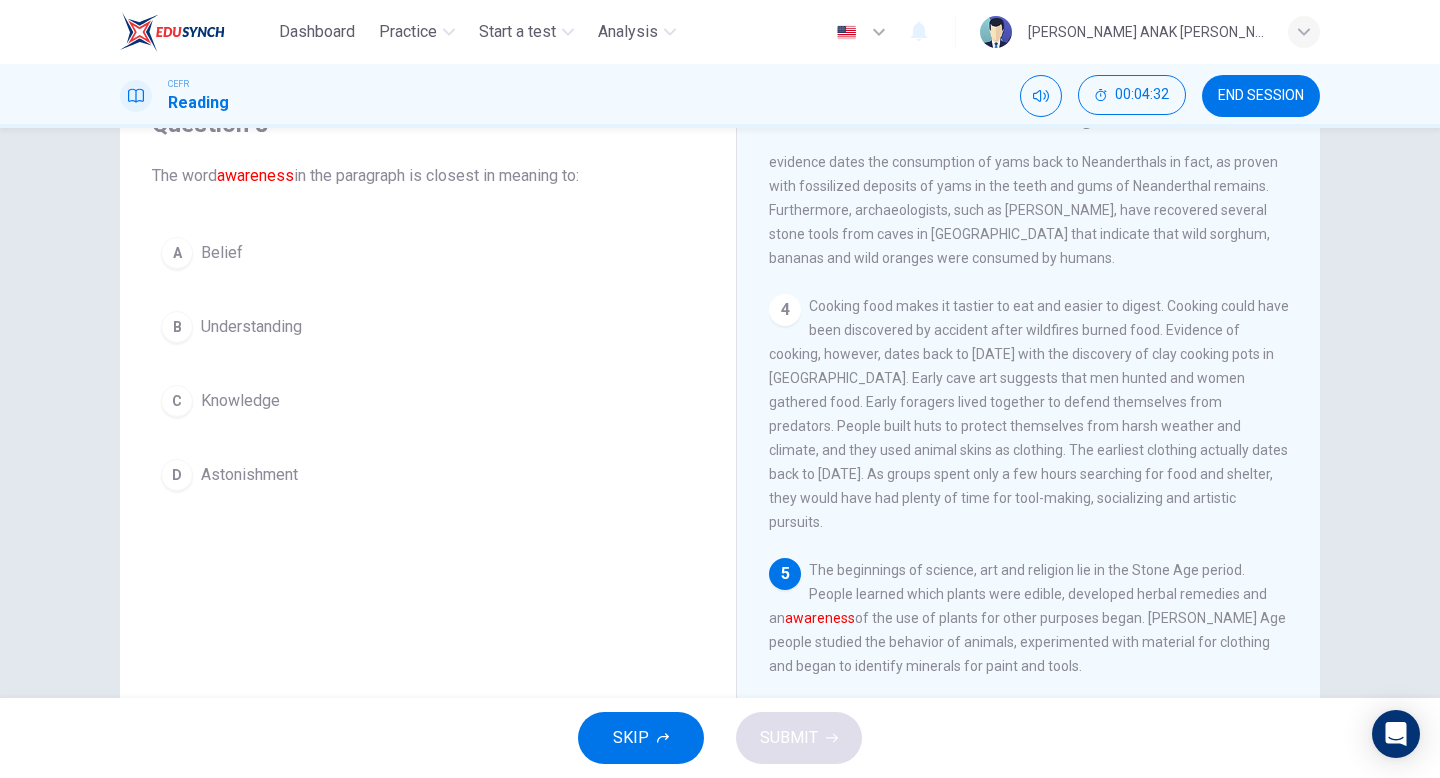scroll, scrollTop: 712, scrollLeft: 0, axis: vertical 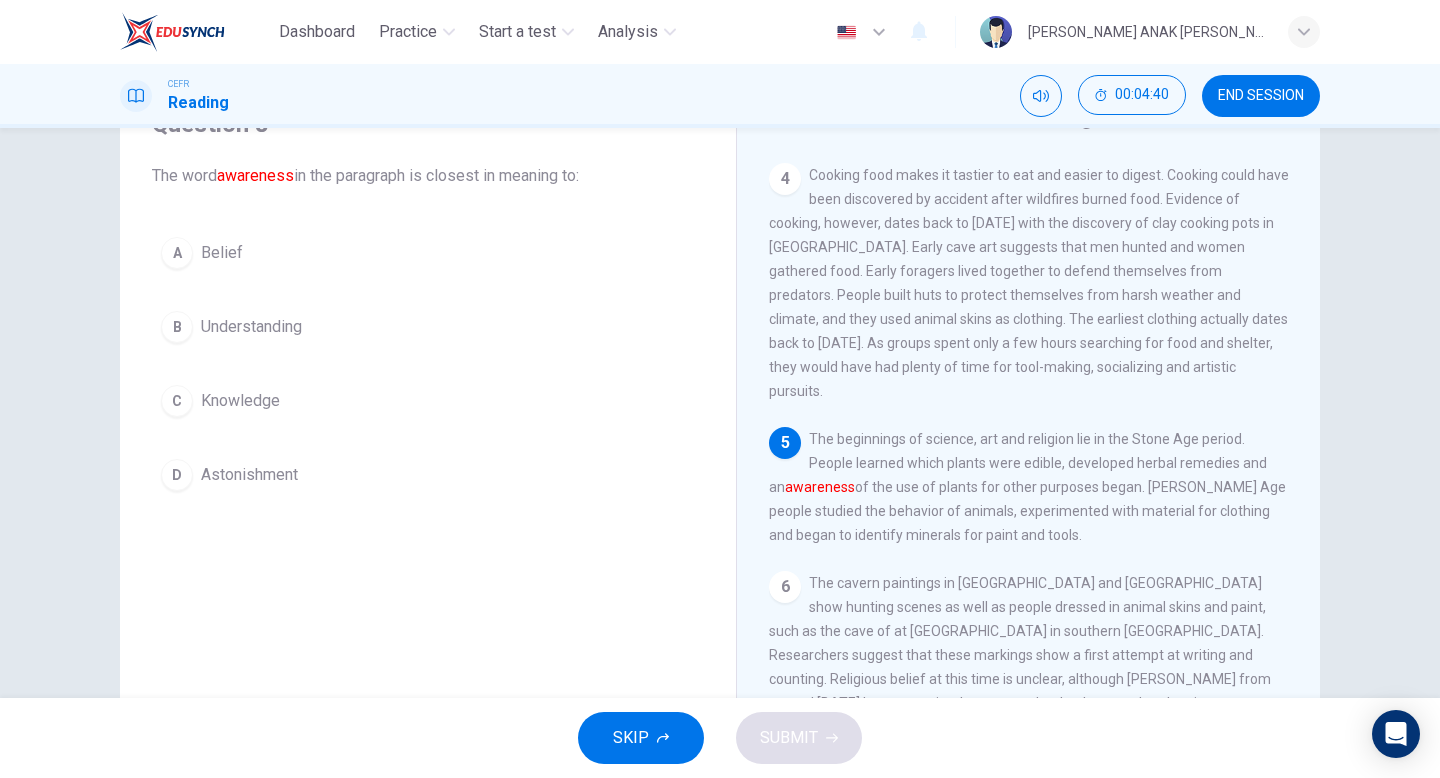 click on "C" at bounding box center (177, 401) 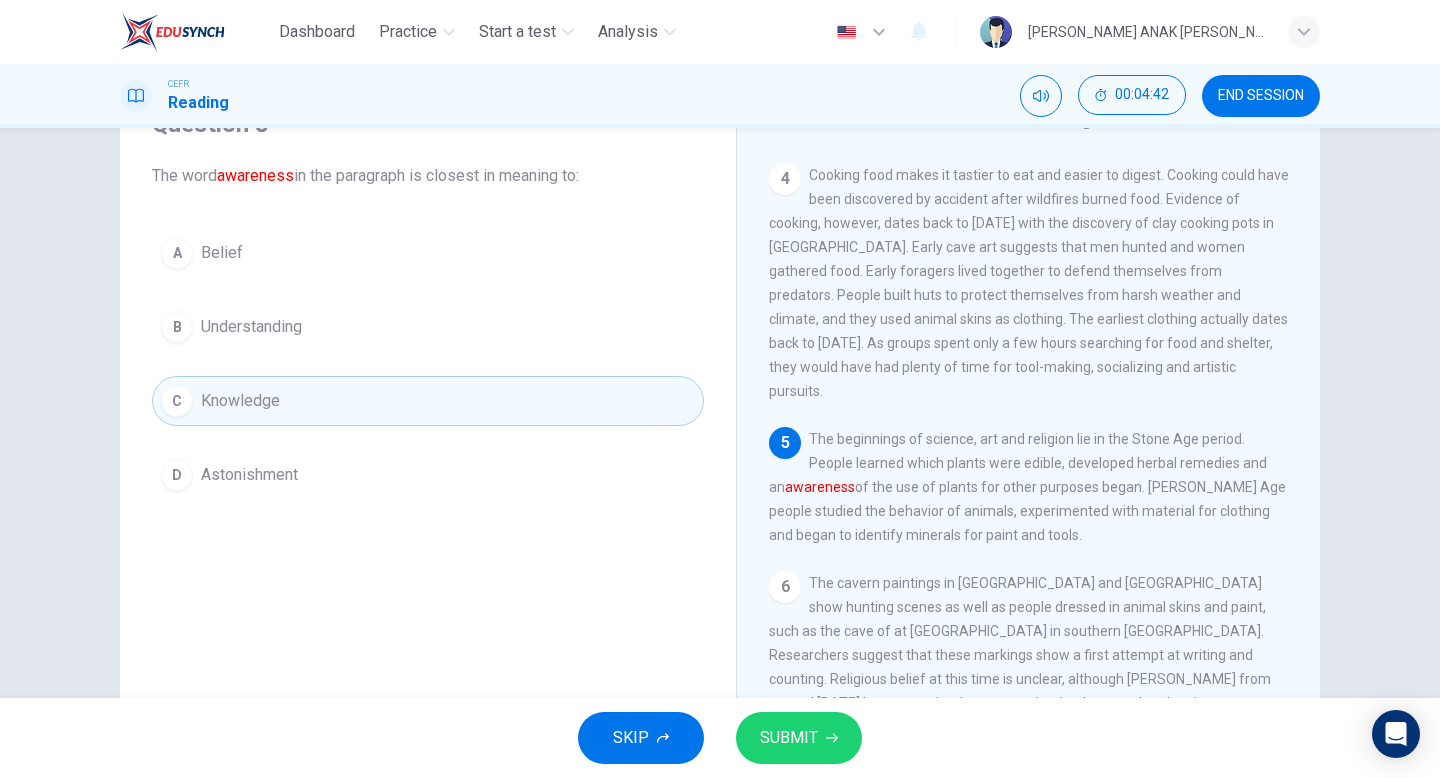 click on "SUBMIT" at bounding box center [799, 738] 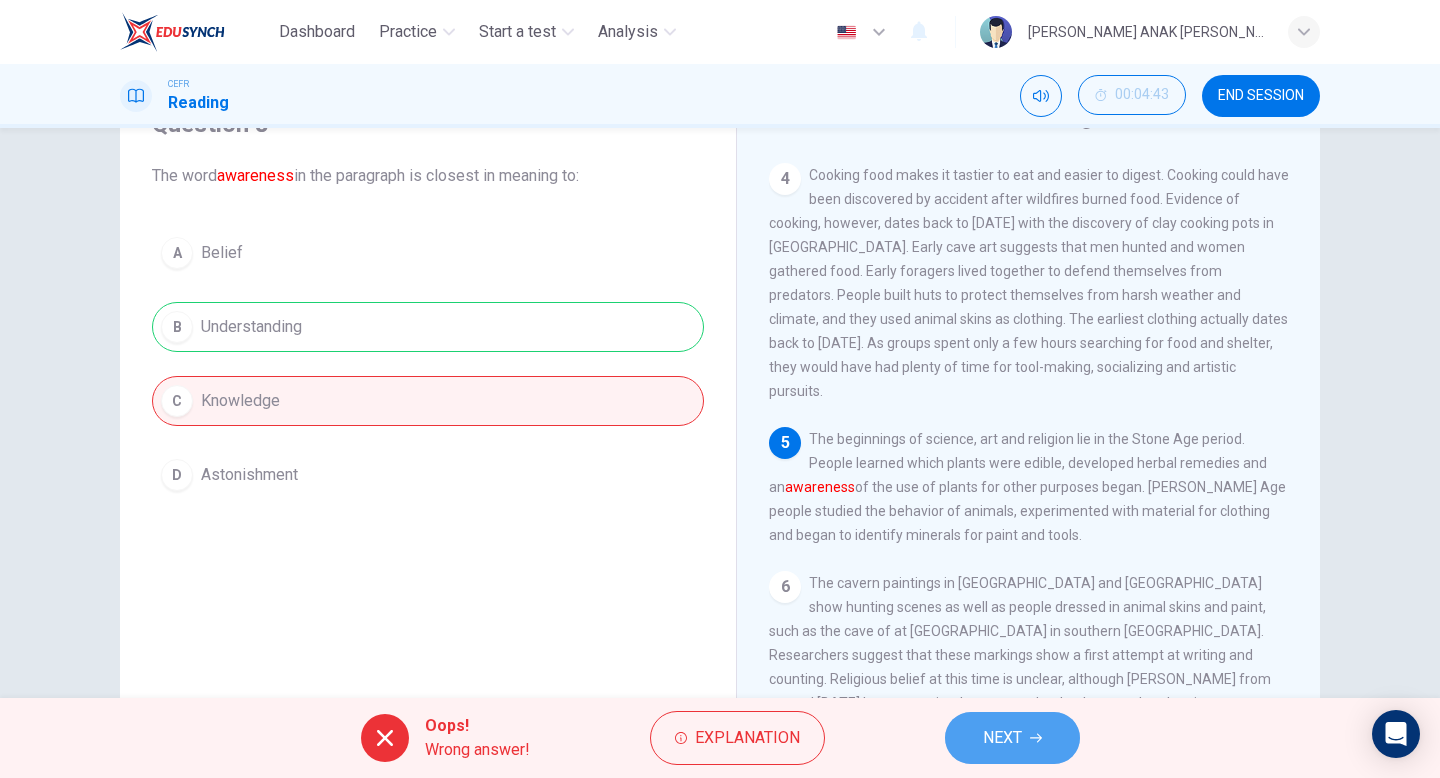 click on "NEXT" at bounding box center [1012, 738] 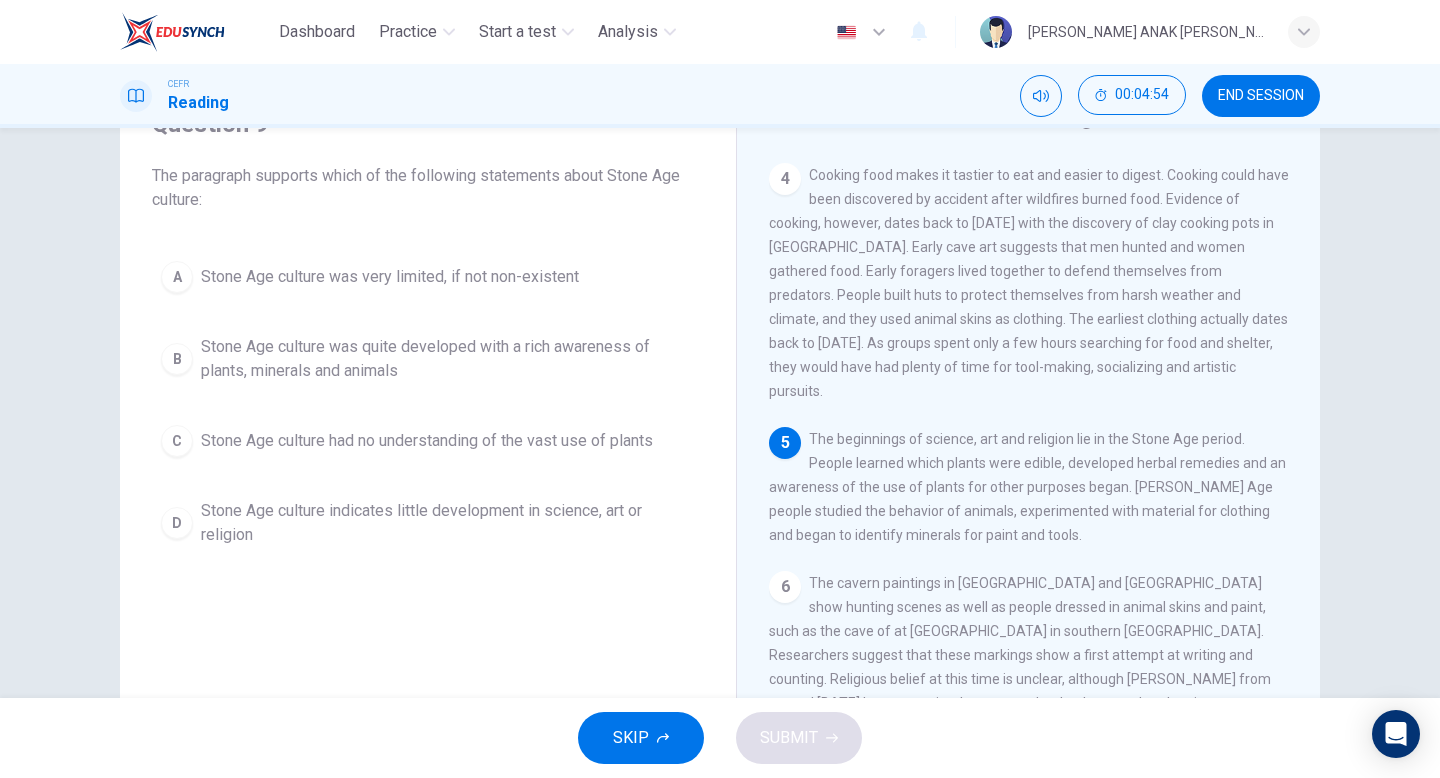 scroll, scrollTop: 702, scrollLeft: 0, axis: vertical 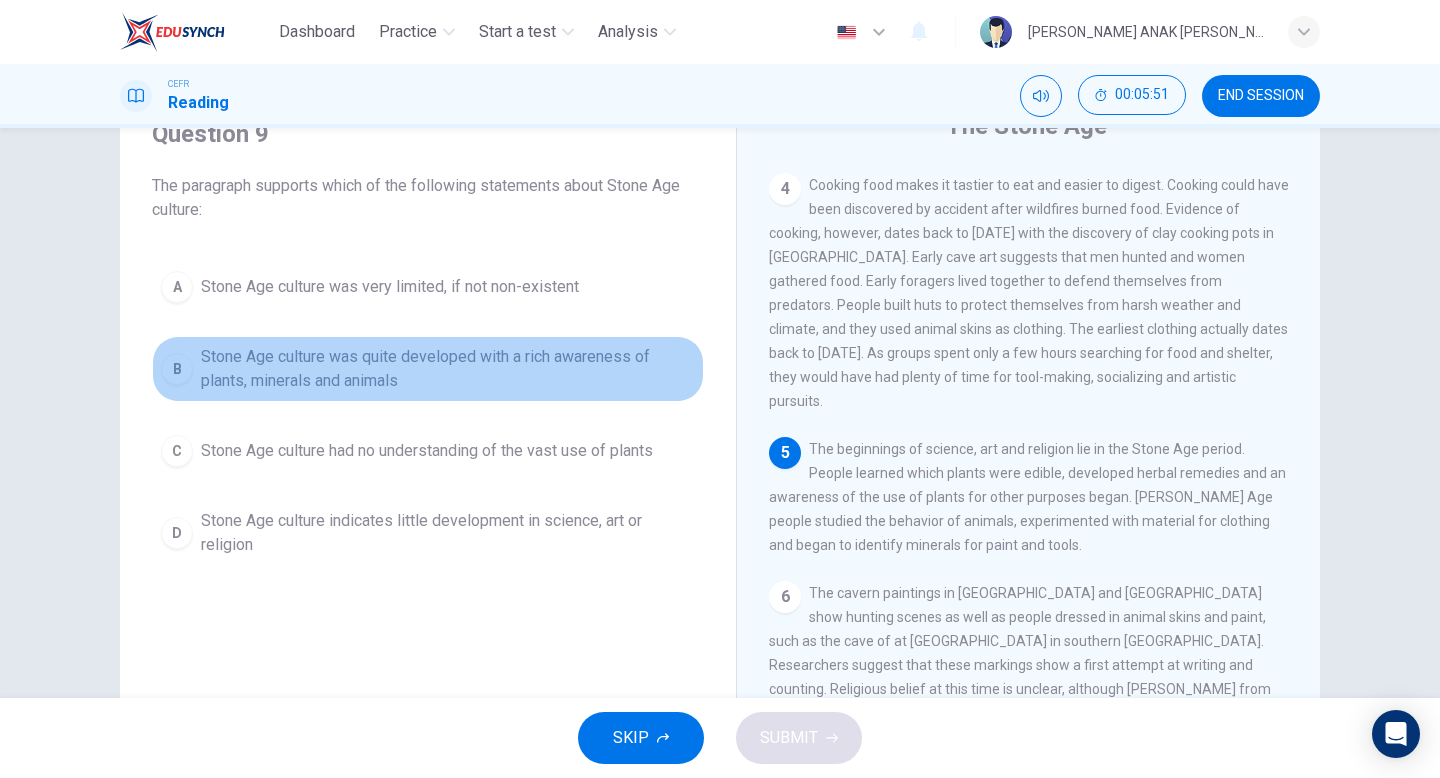 click on "B Stone Age culture was quite developed with a rich awareness of plants, minerals and animals" at bounding box center [428, 369] 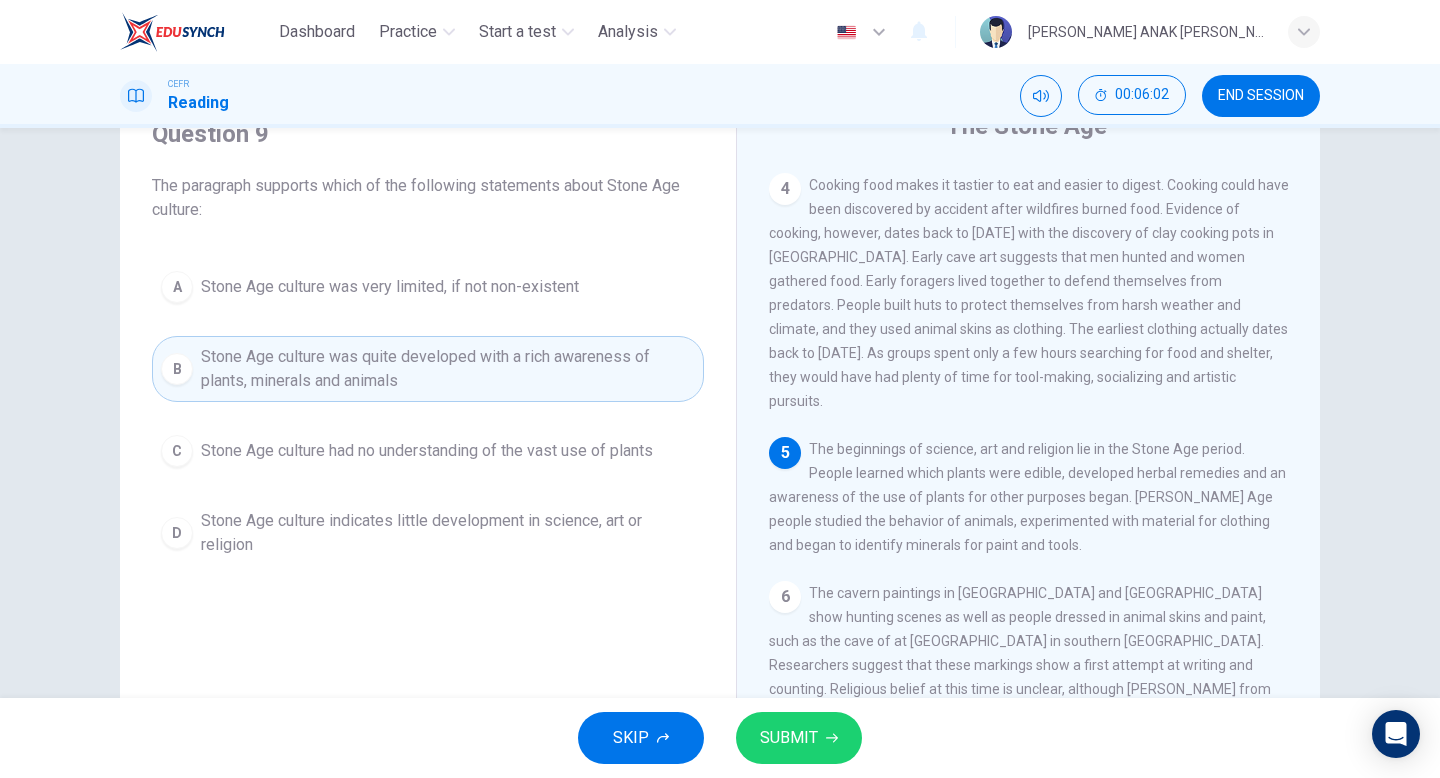 click on "SUBMIT" at bounding box center (789, 738) 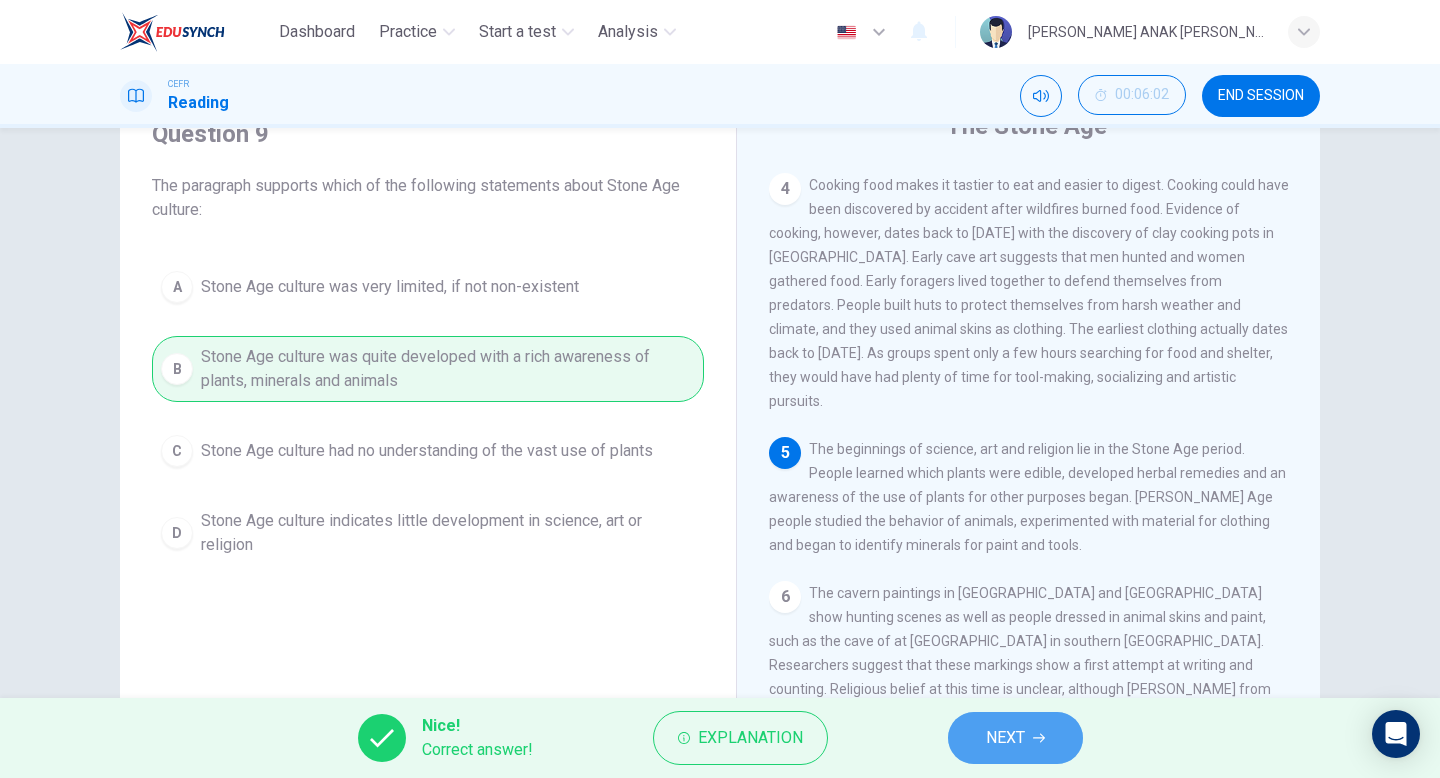 click on "NEXT" at bounding box center [1015, 738] 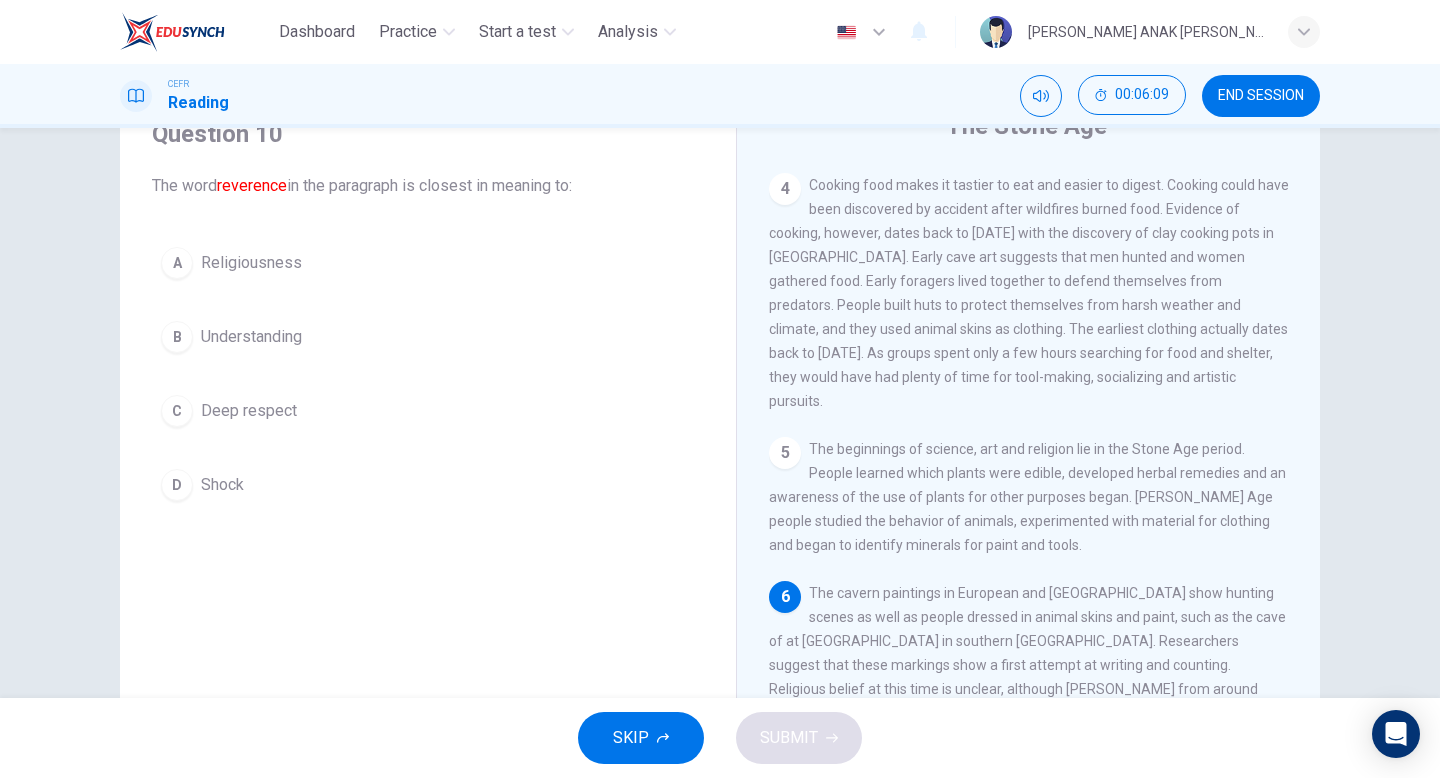 scroll, scrollTop: 712, scrollLeft: 0, axis: vertical 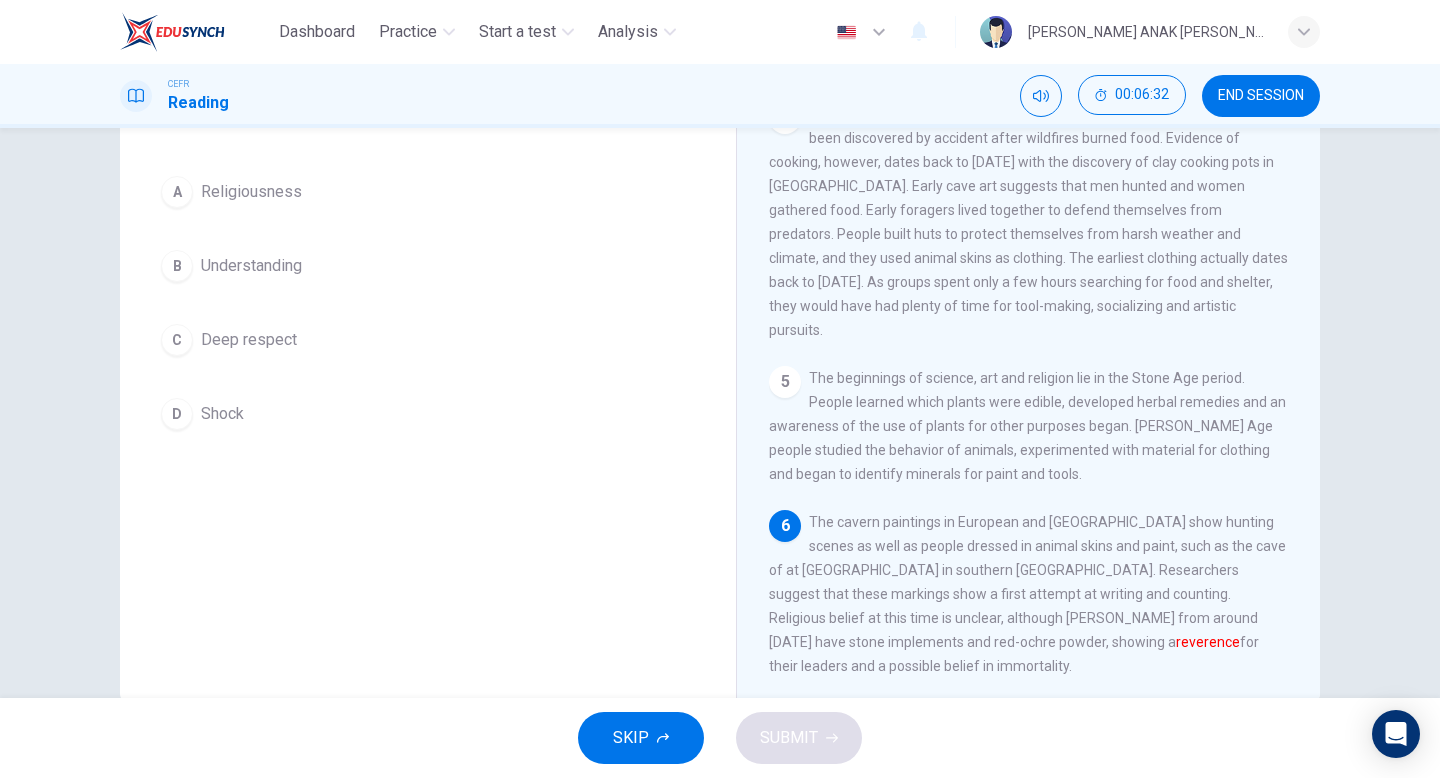click on "Deep respect" at bounding box center [249, 340] 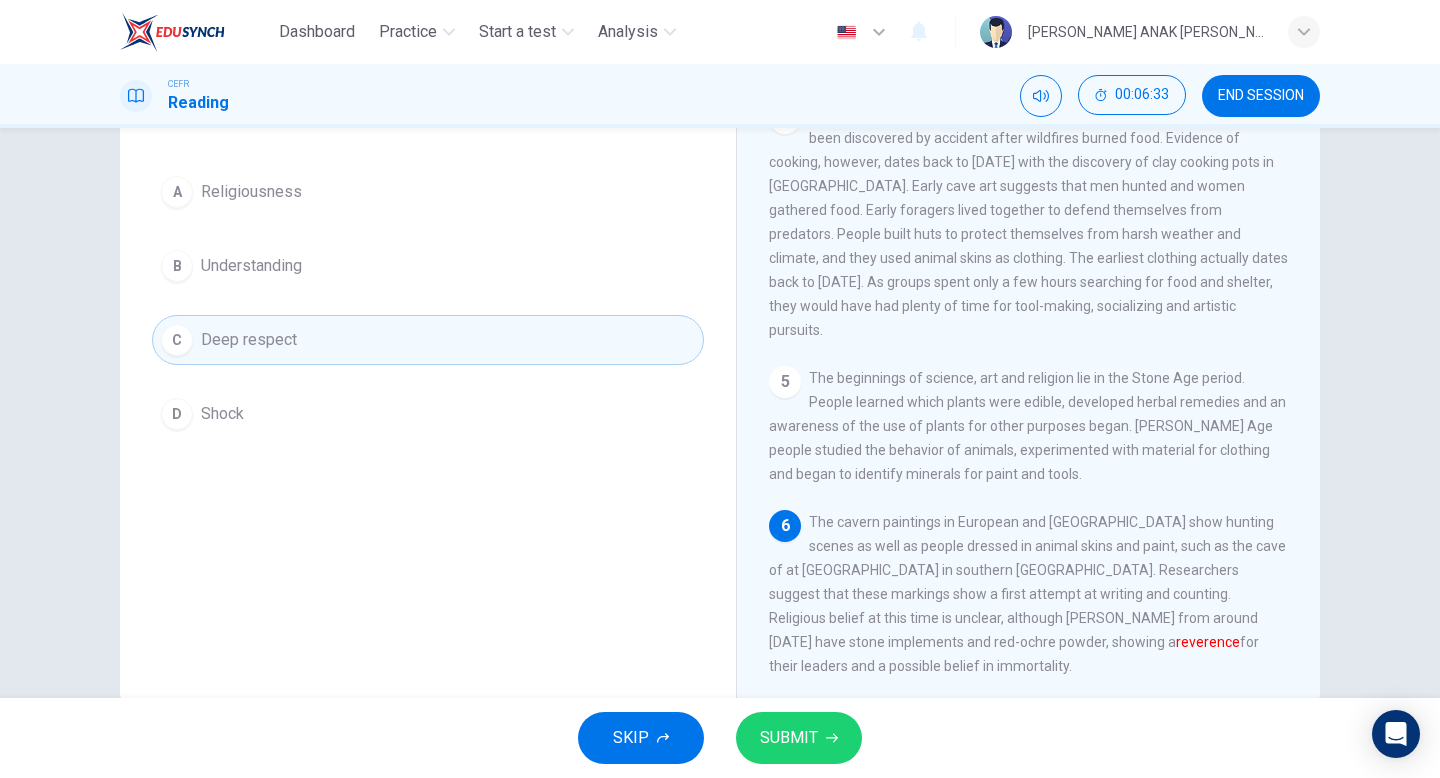 click on "SUBMIT" at bounding box center [789, 738] 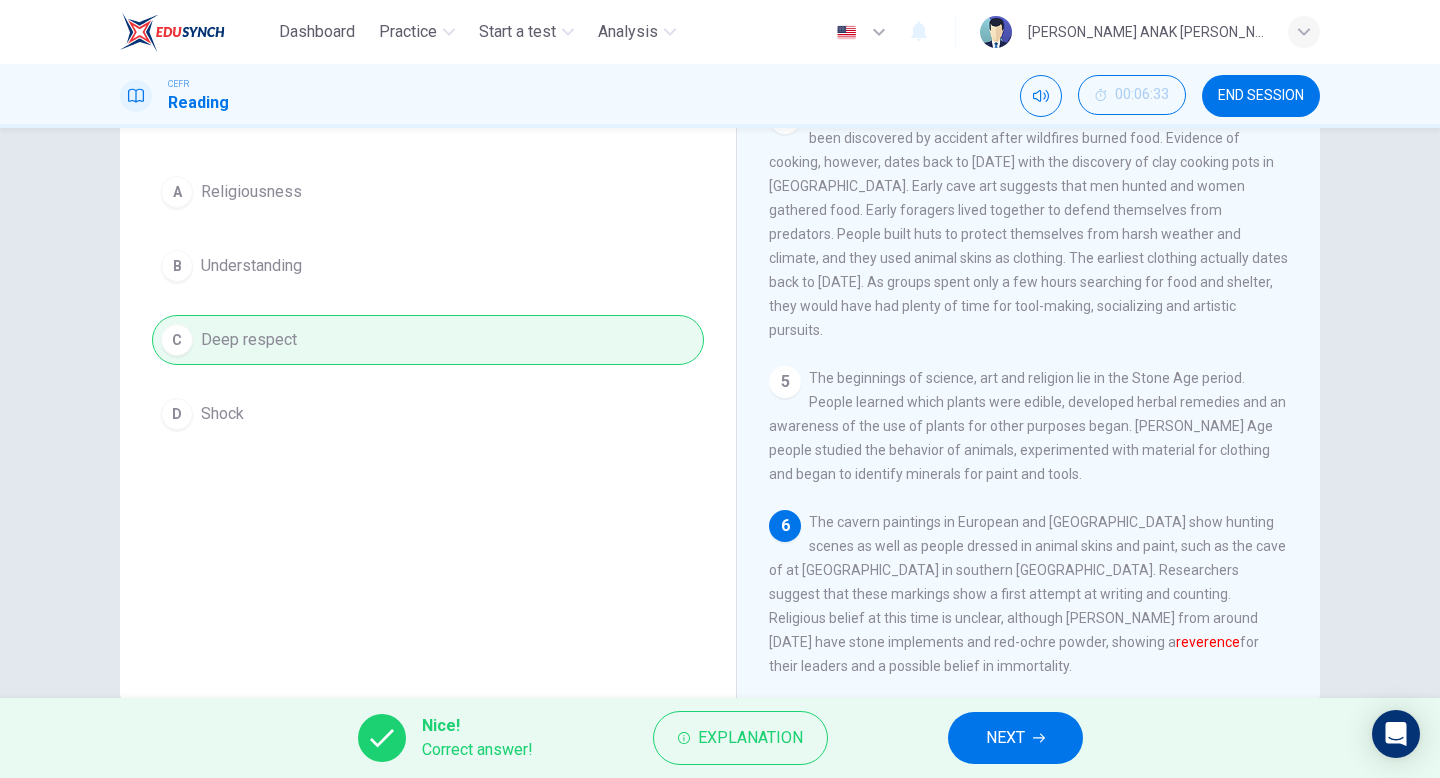 scroll, scrollTop: 669, scrollLeft: 0, axis: vertical 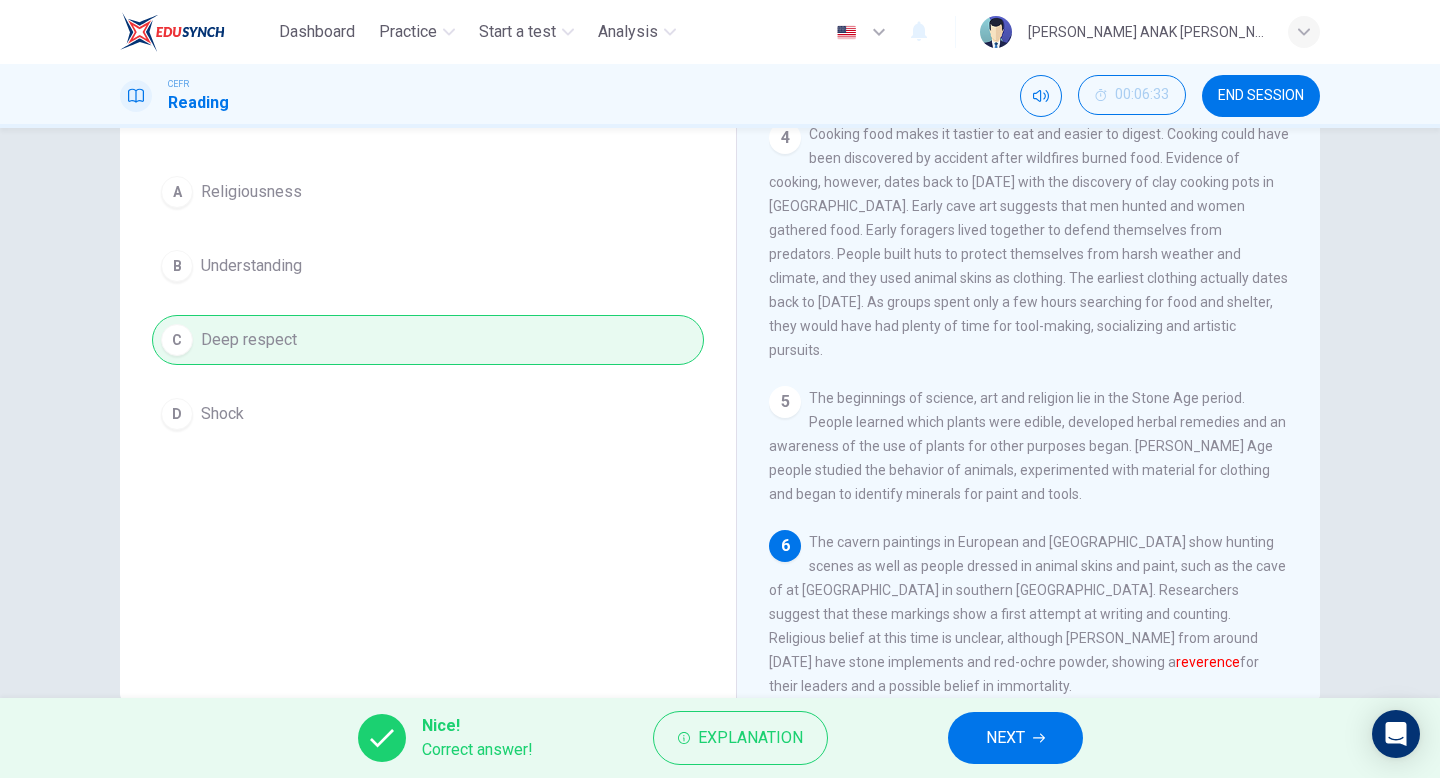click on "NEXT" at bounding box center (1005, 738) 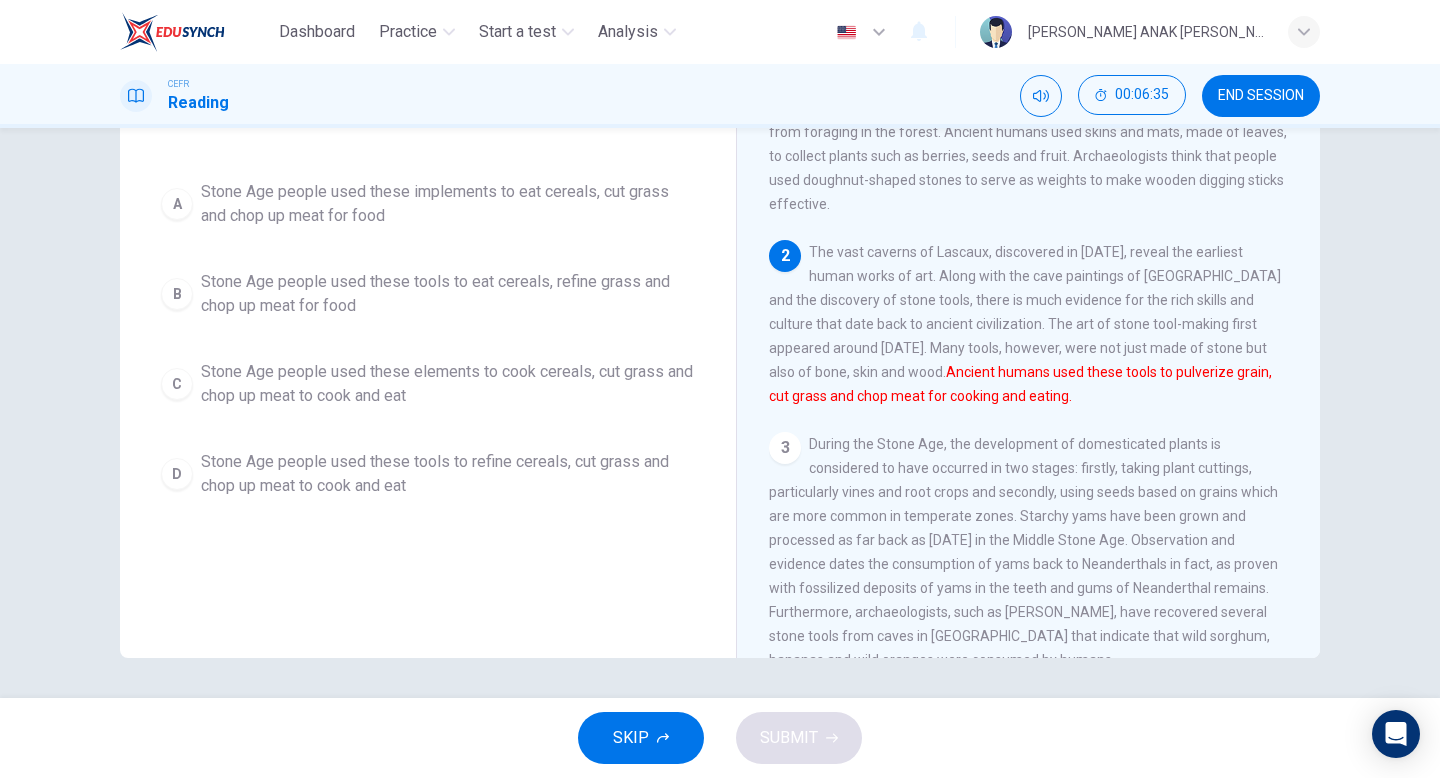 scroll, scrollTop: 0, scrollLeft: 0, axis: both 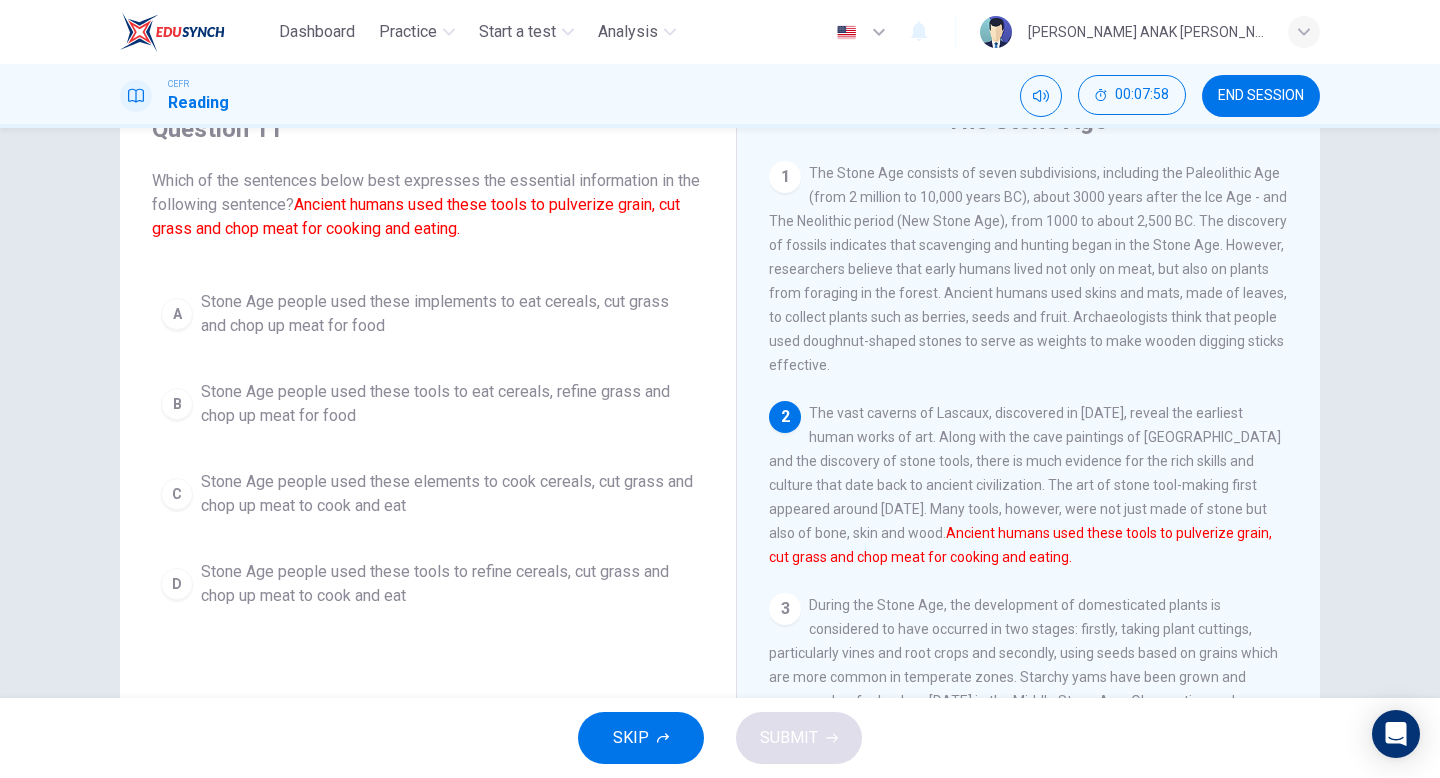 click on "Stone Age people used these tools to refine cereals, cut grass and chop up meat to cook and eat" at bounding box center (448, 584) 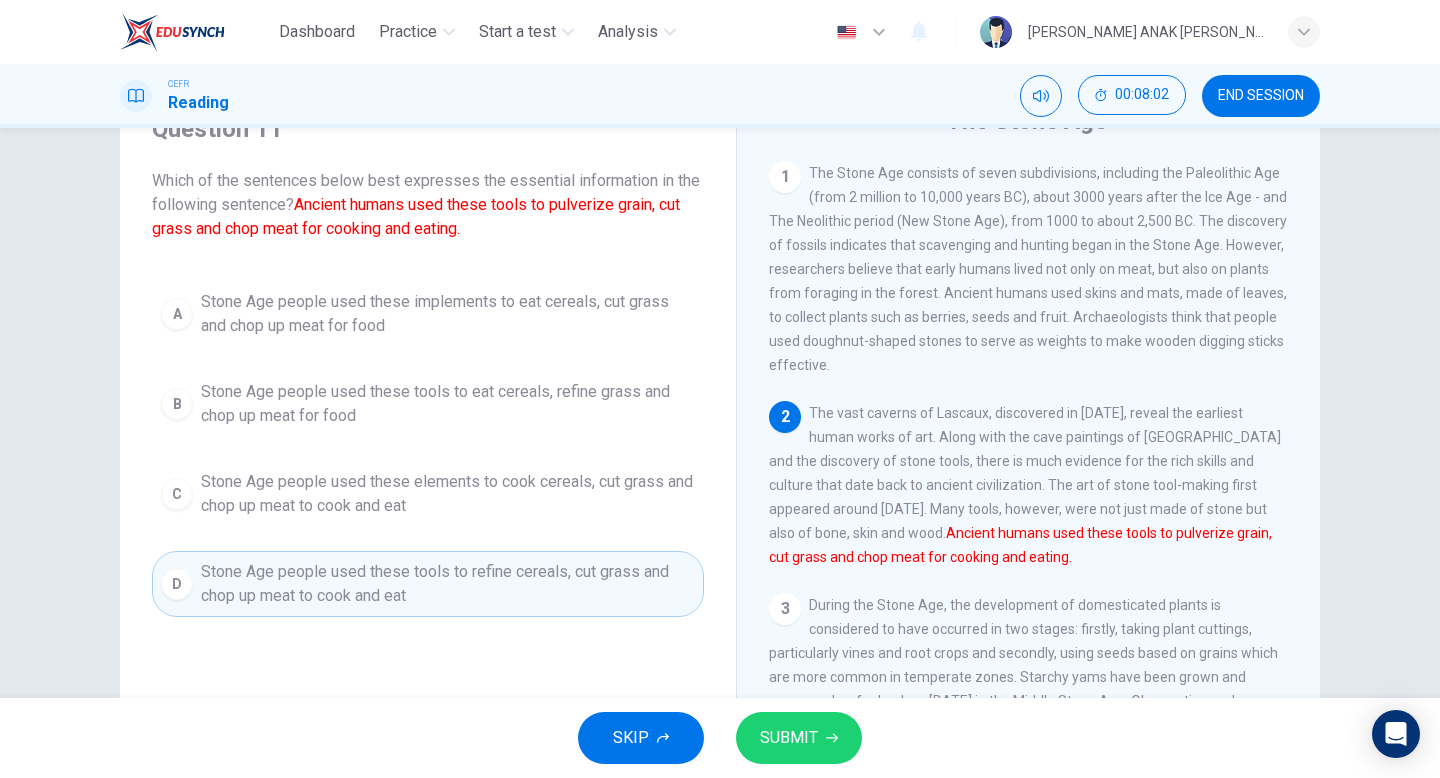 click on "SUBMIT" at bounding box center [799, 738] 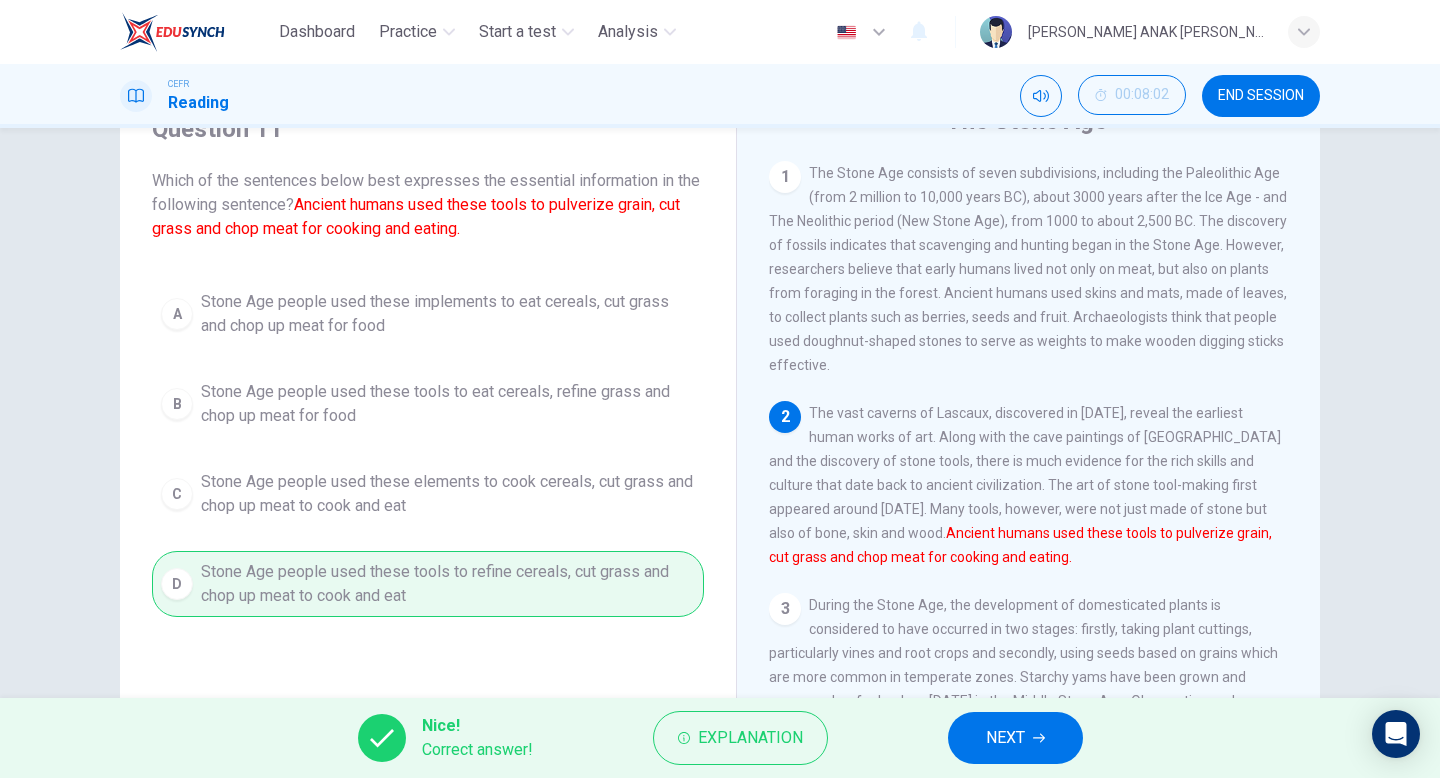 click on "NEXT" at bounding box center [1015, 738] 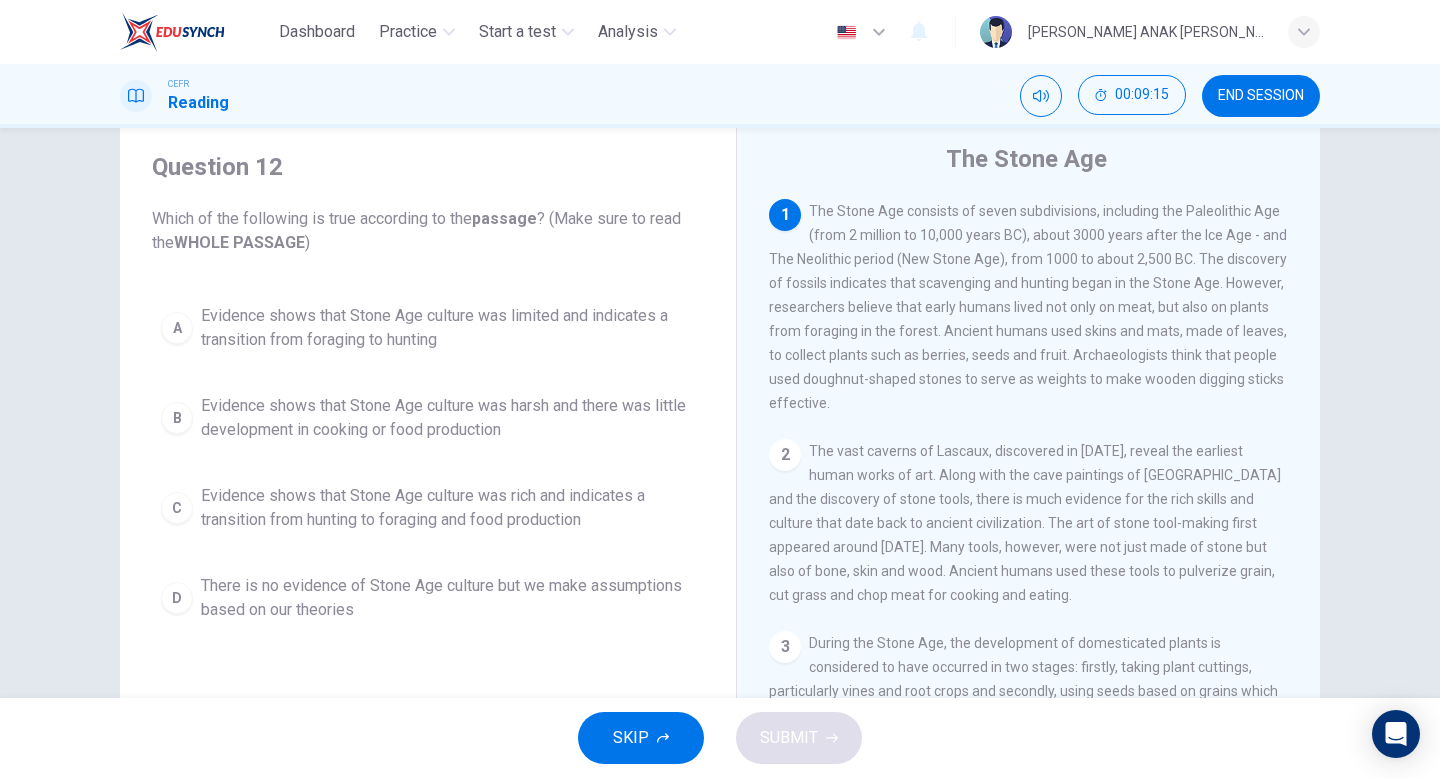 scroll, scrollTop: 58, scrollLeft: 0, axis: vertical 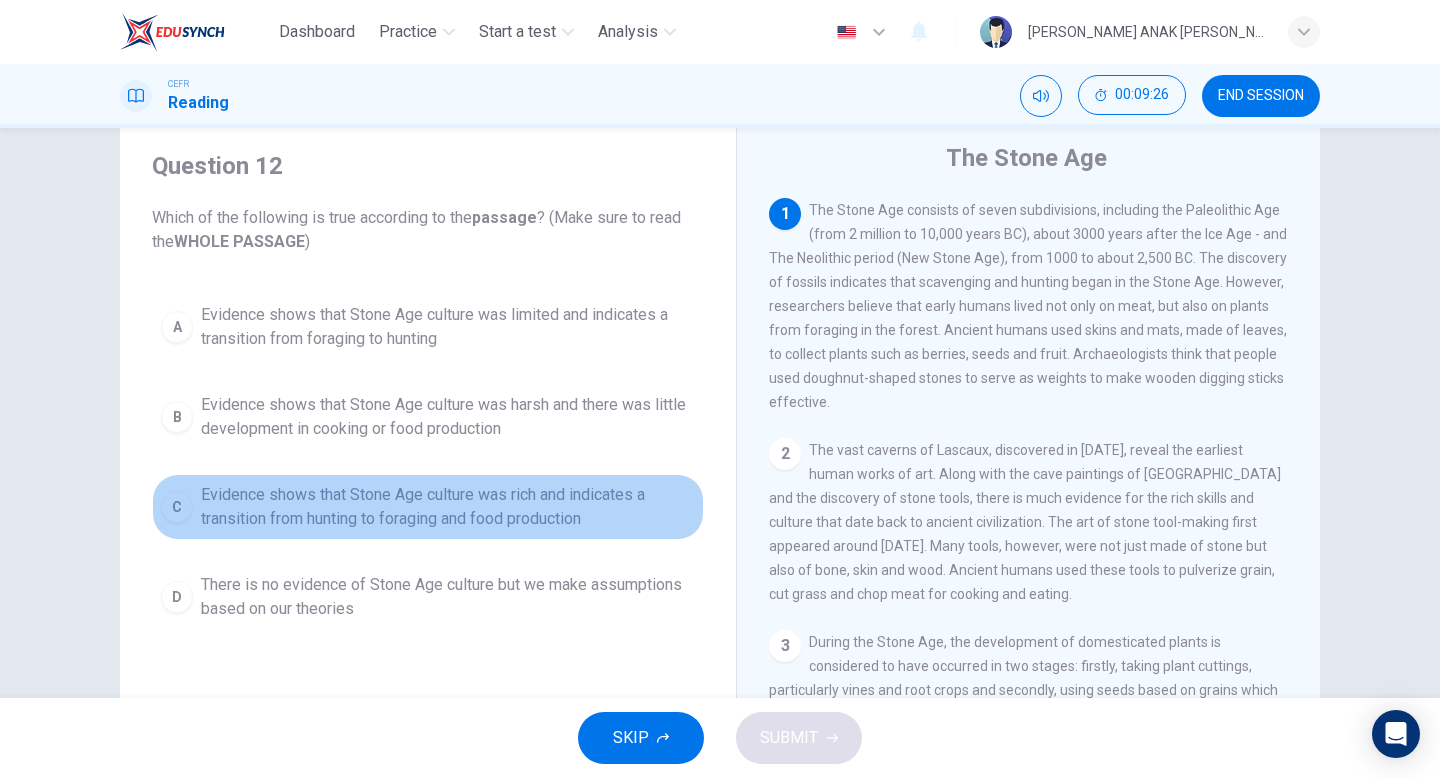 click on "C" at bounding box center (177, 507) 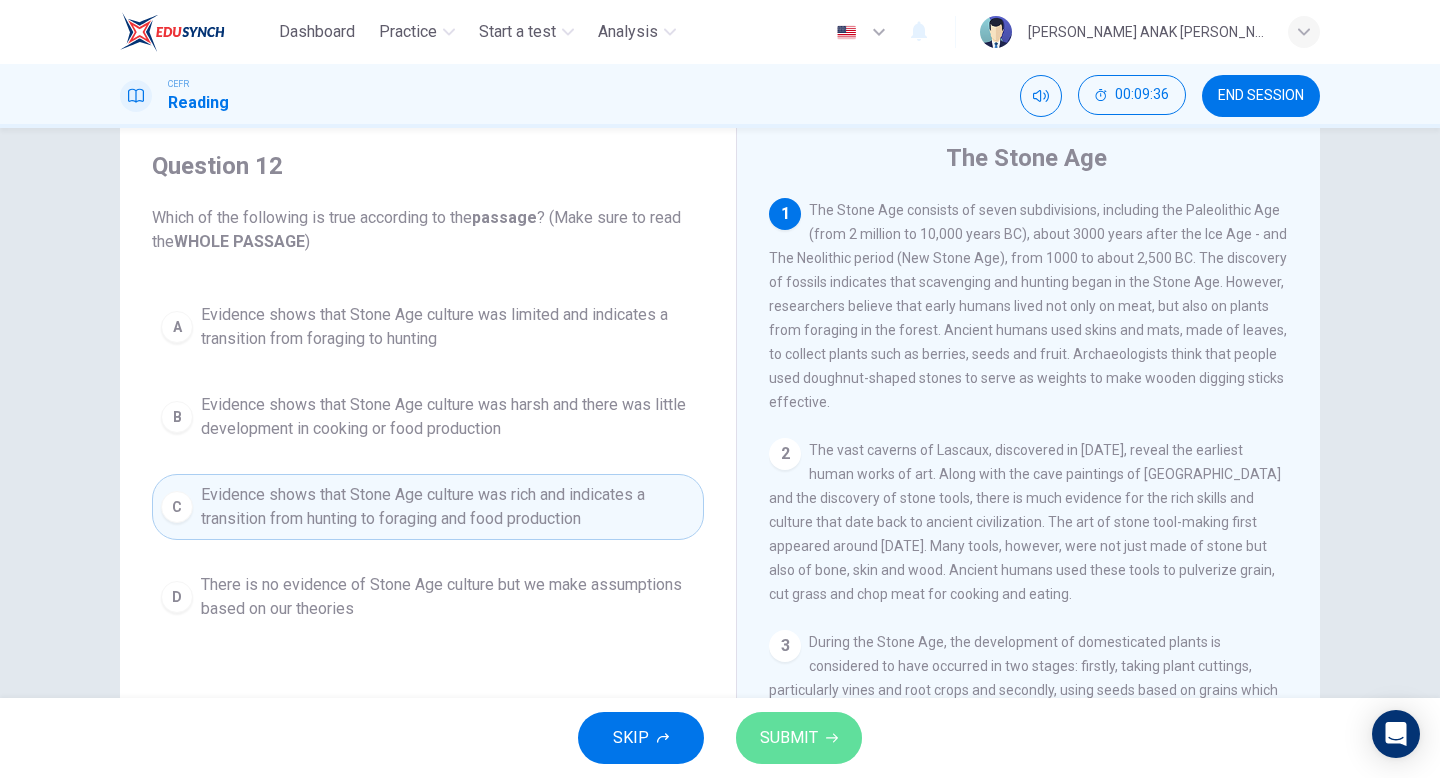 click on "SUBMIT" at bounding box center (789, 738) 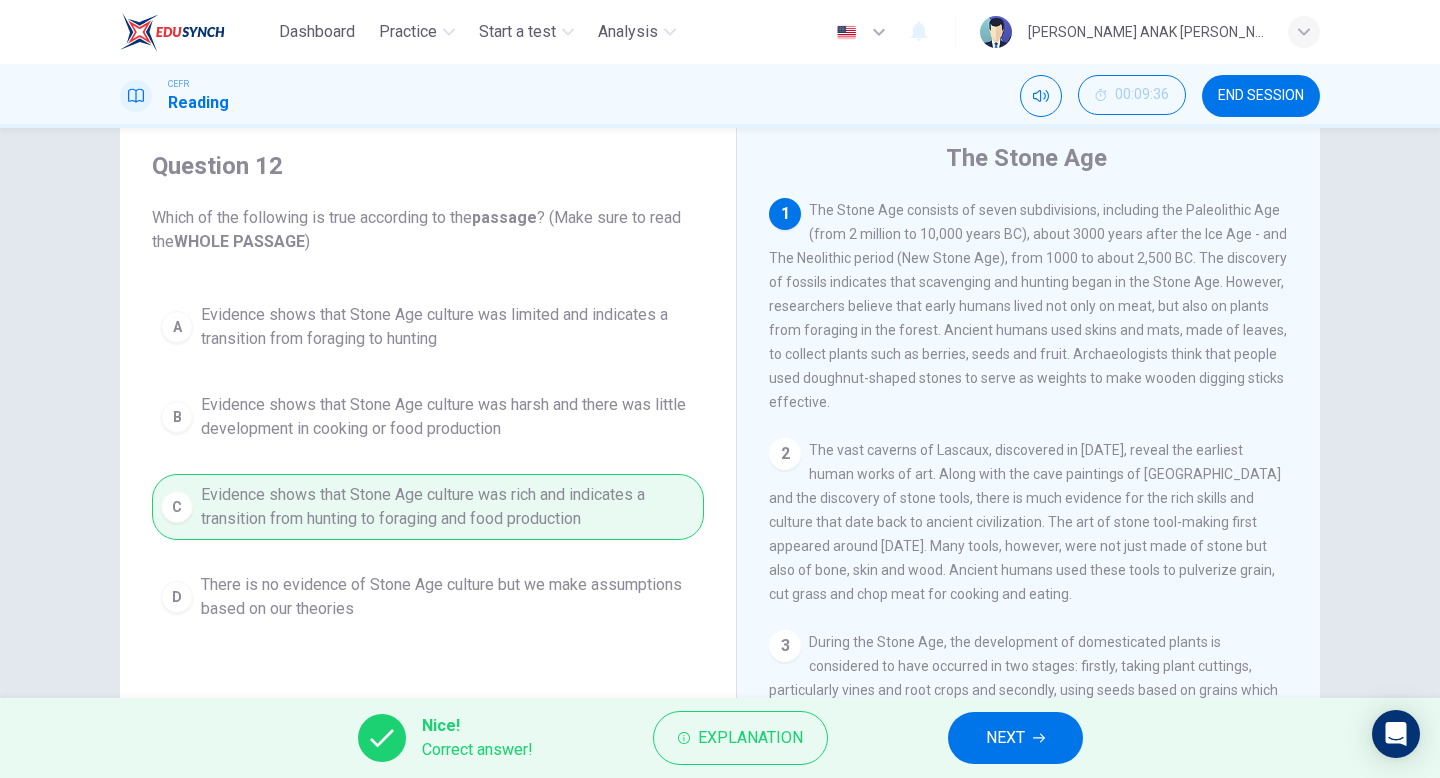 click 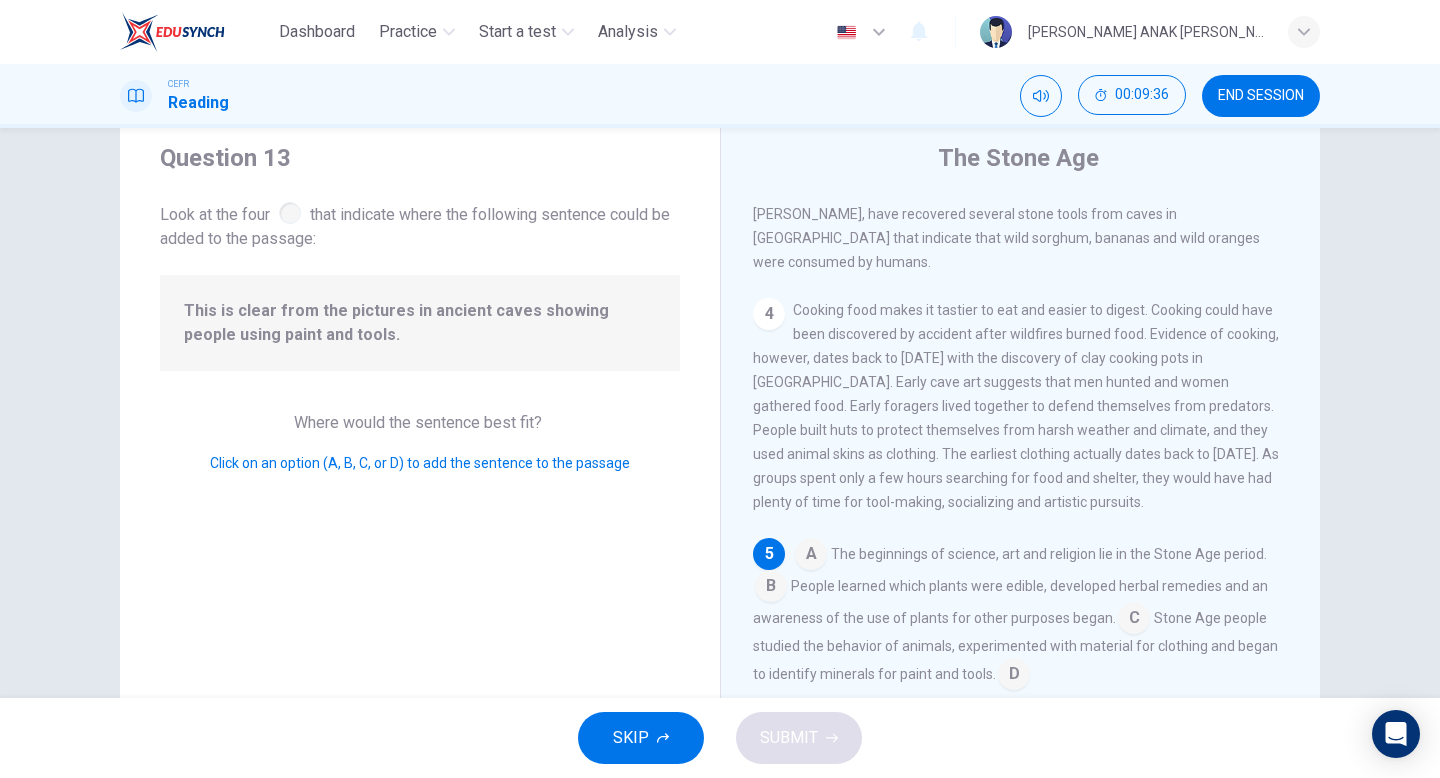 scroll, scrollTop: 721, scrollLeft: 0, axis: vertical 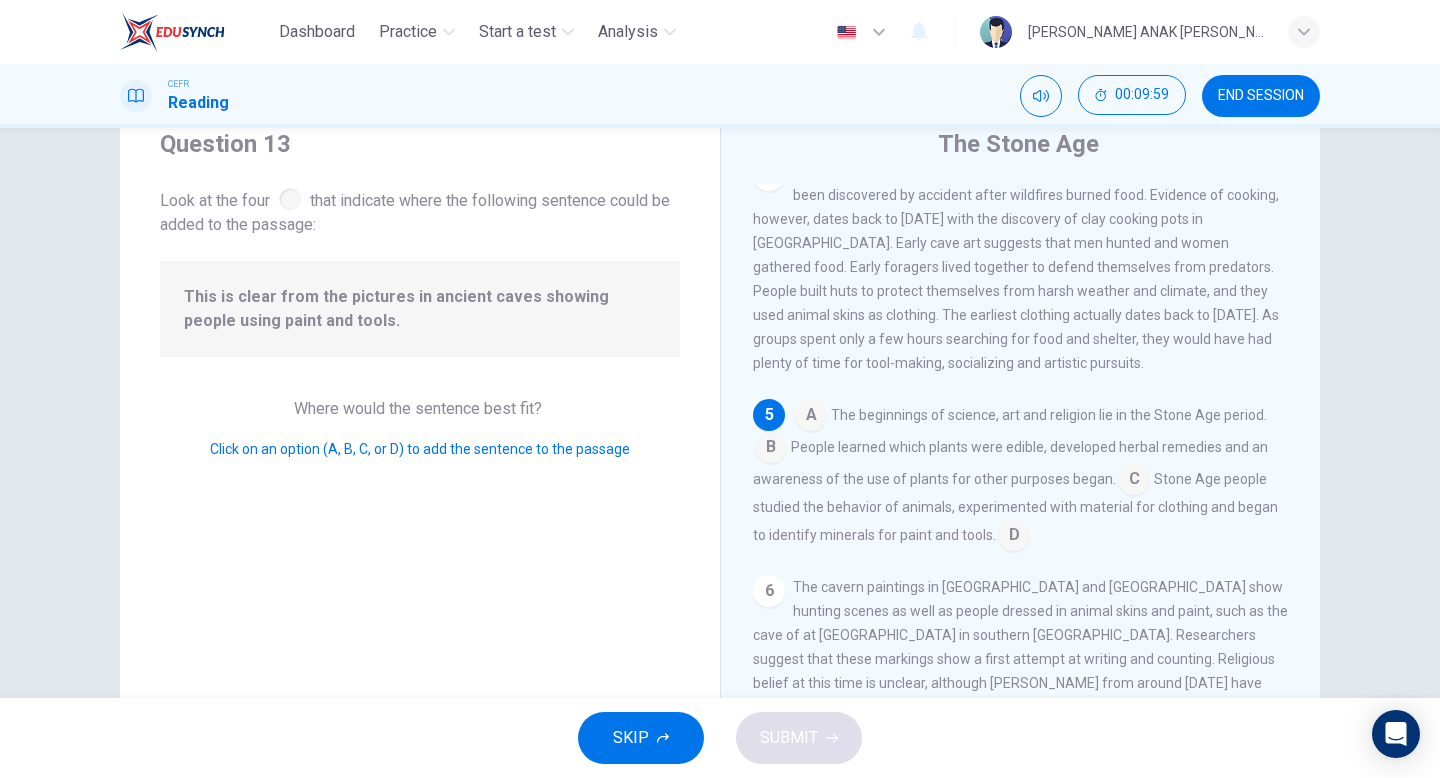 click at bounding box center (1014, 537) 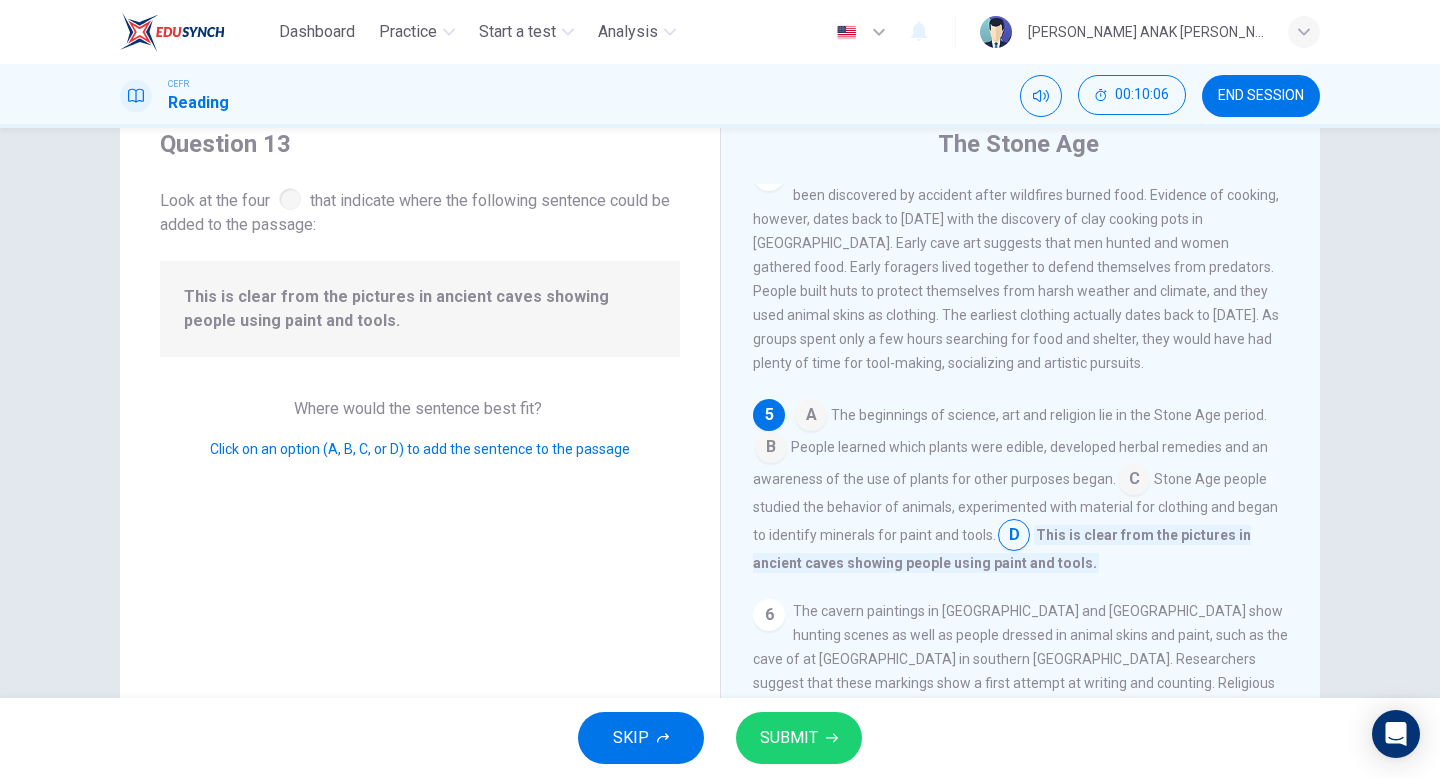click 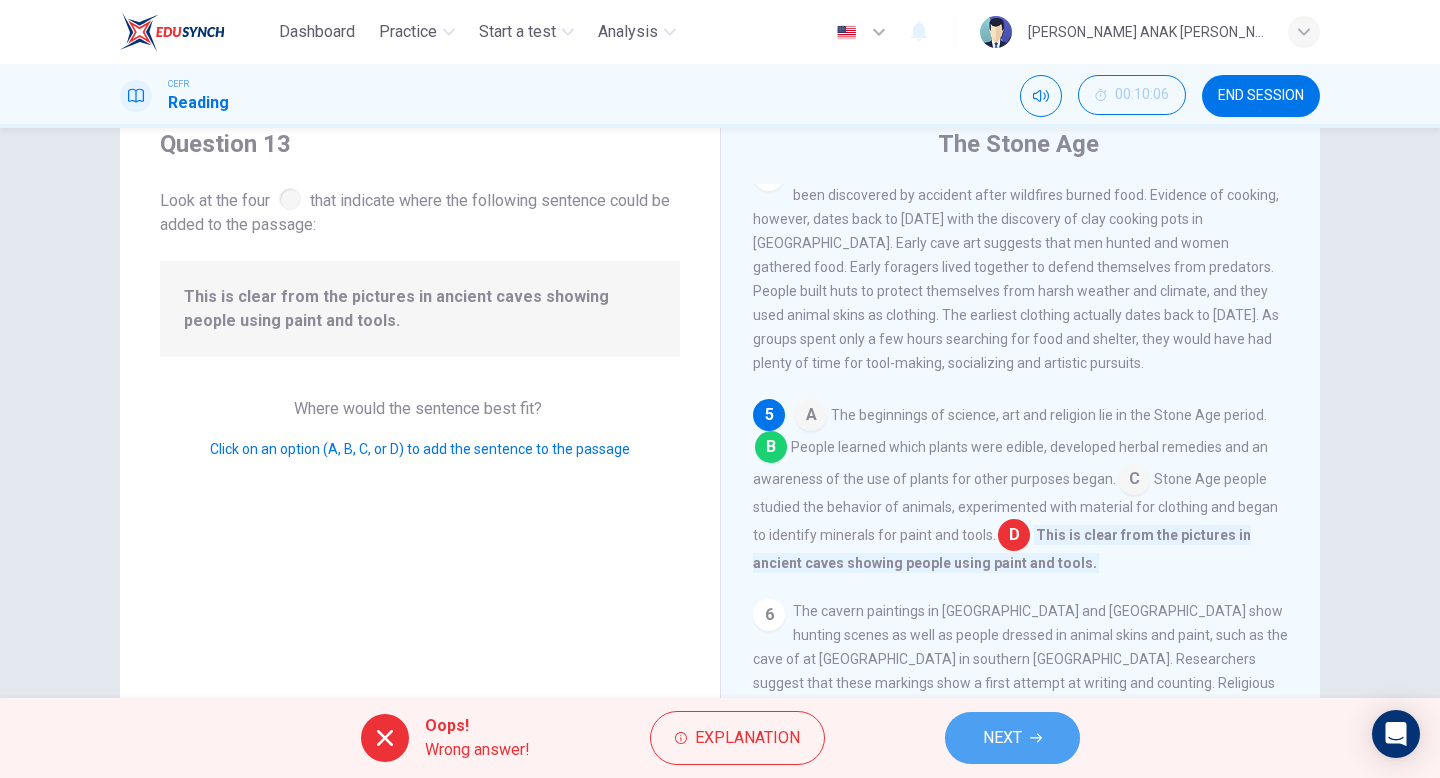 click on "NEXT" at bounding box center [1012, 738] 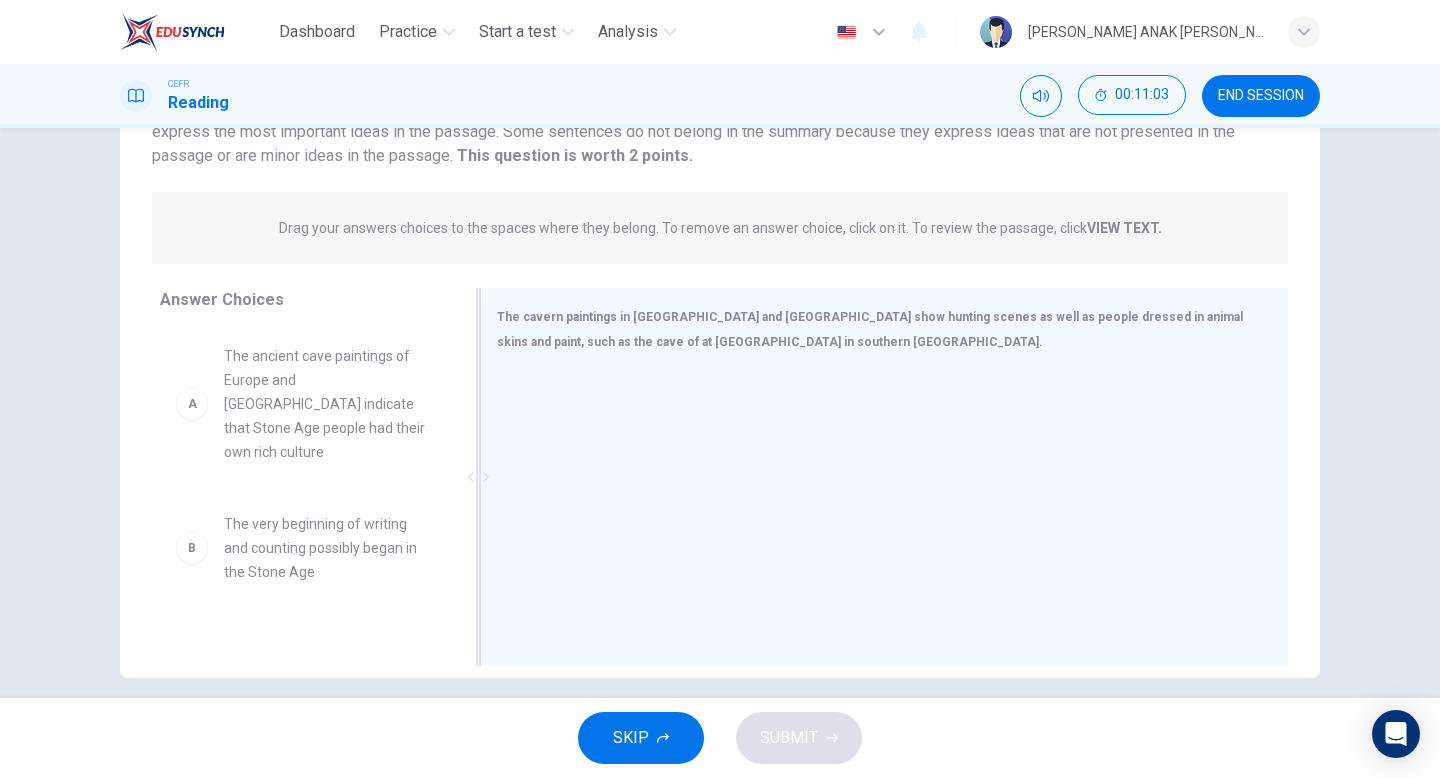scroll, scrollTop: 205, scrollLeft: 0, axis: vertical 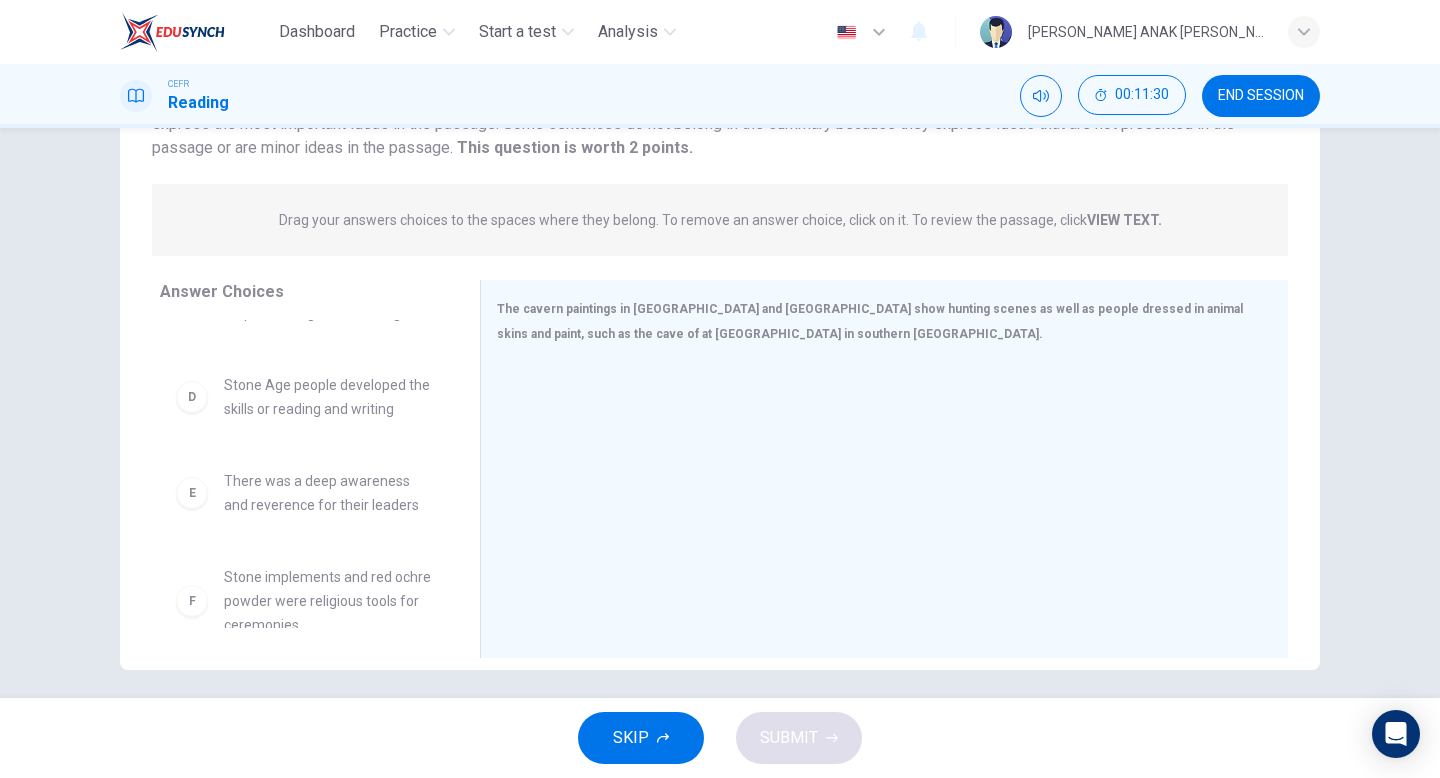 click on "There was a deep awareness and reverence for their leaders" at bounding box center [328, 493] 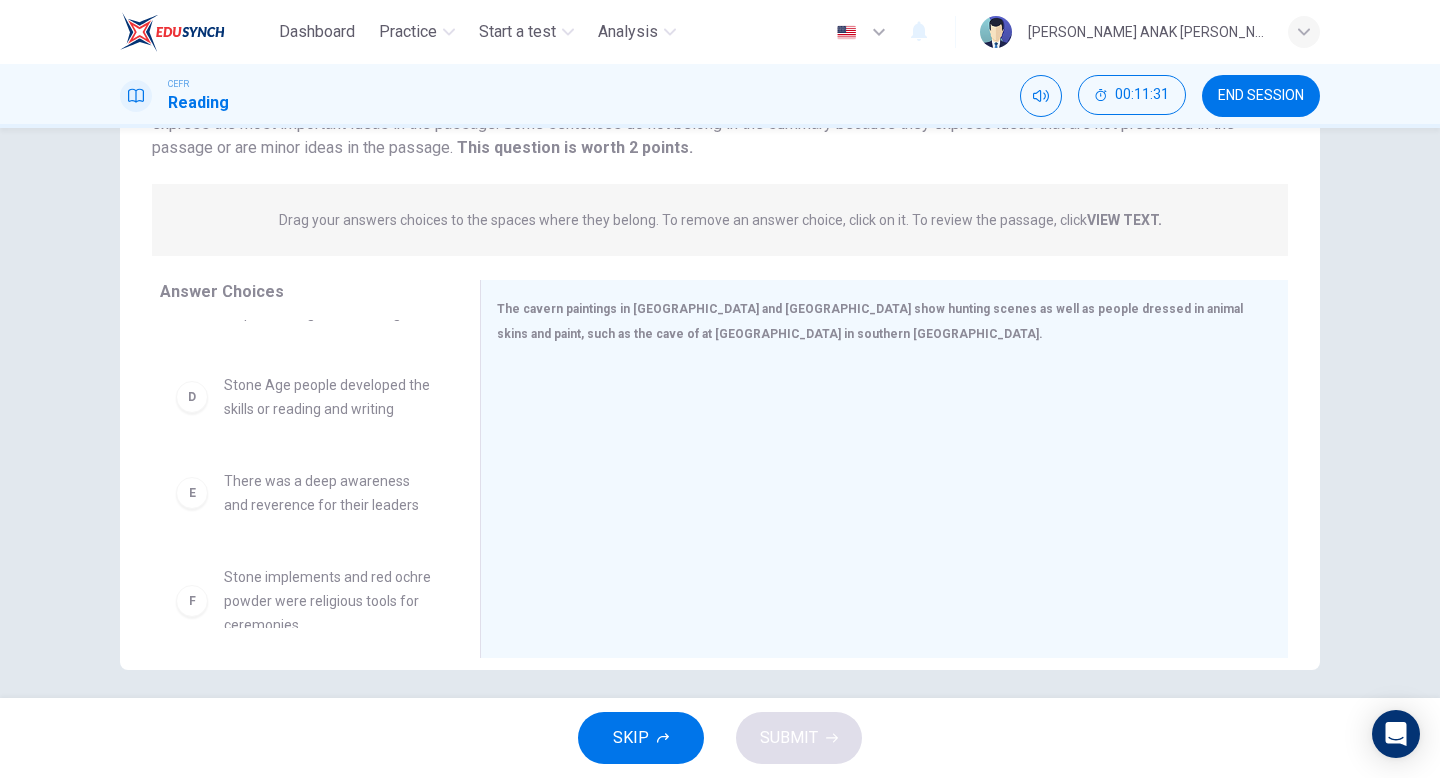 click on "E There was a deep awareness and reverence for their leaders" at bounding box center (304, 493) 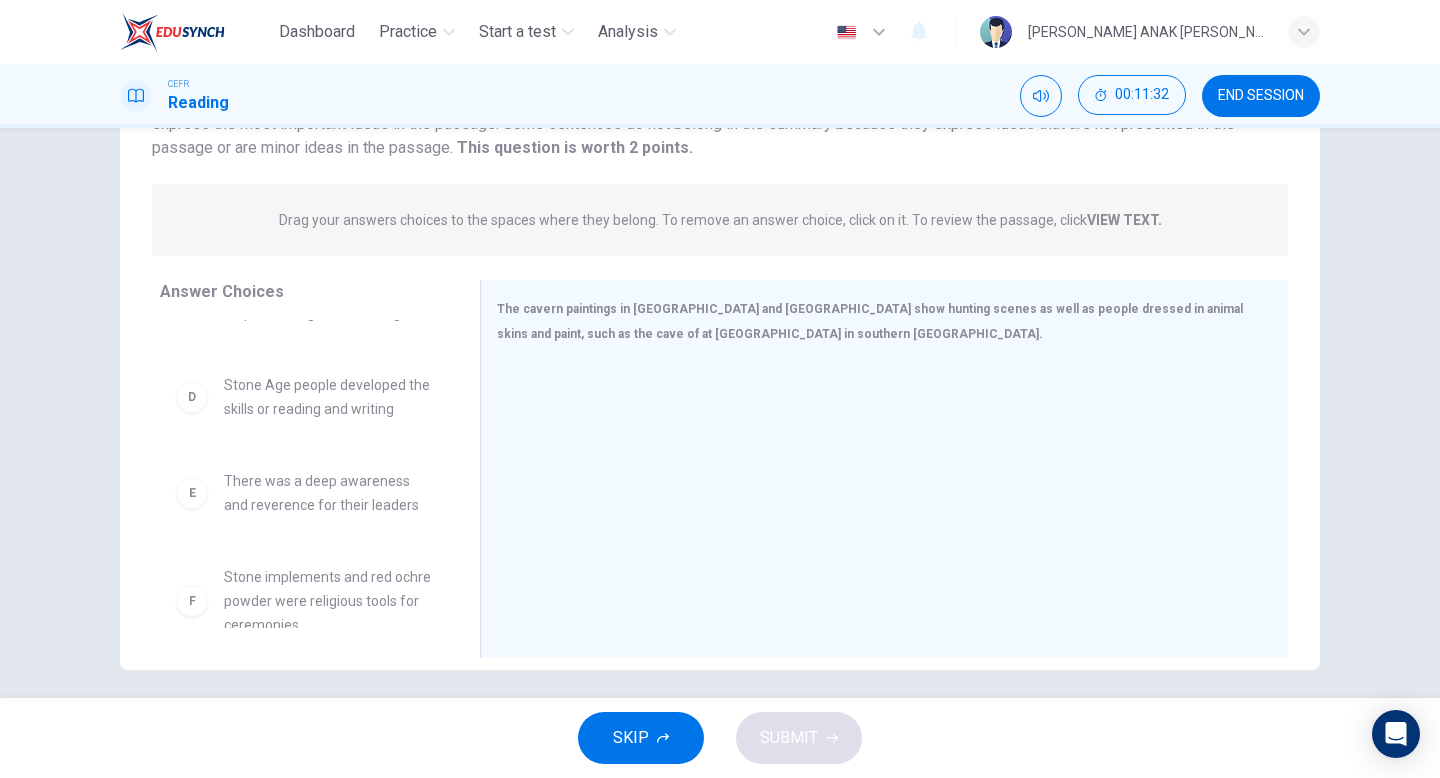 click on "E" at bounding box center (192, 493) 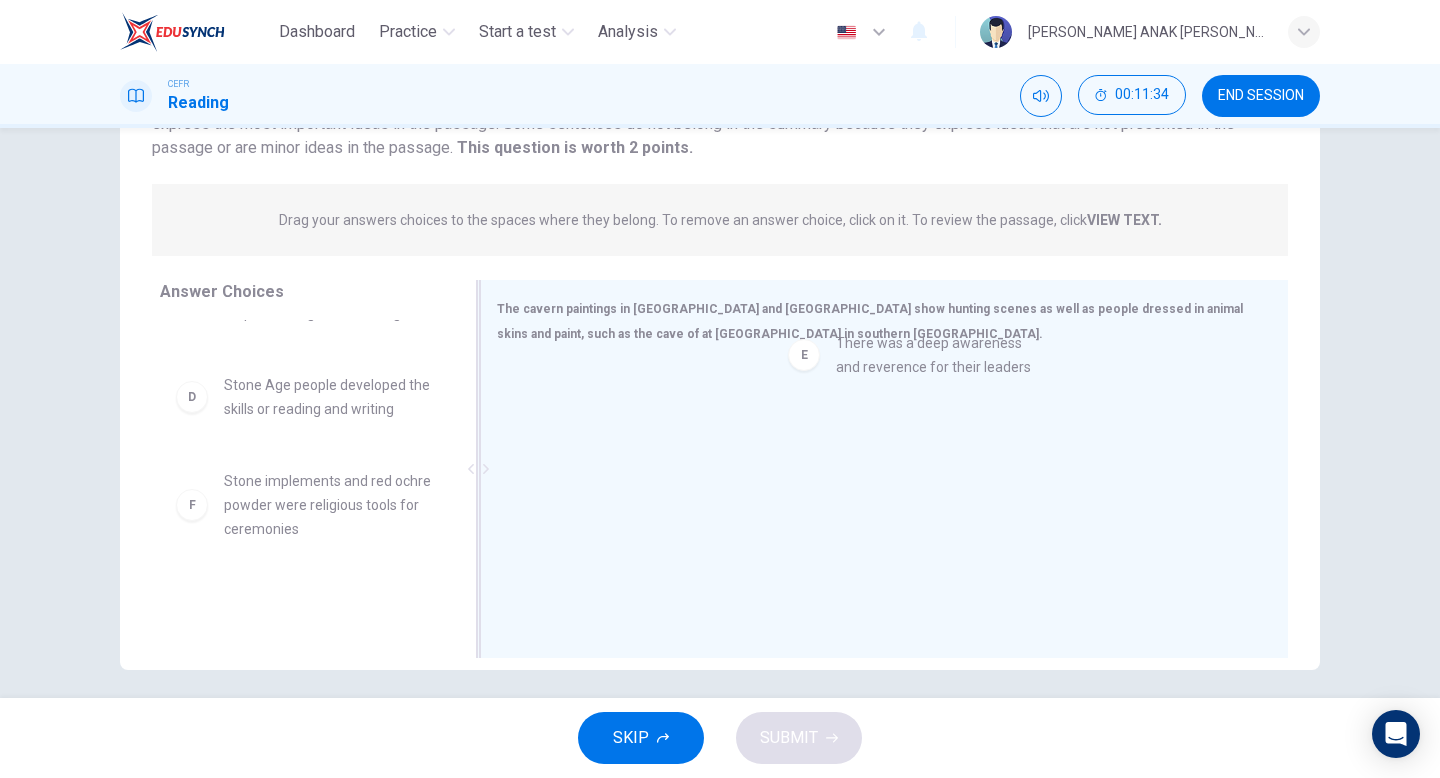 drag, startPoint x: 304, startPoint y: 475, endPoint x: 921, endPoint y: 357, distance: 628.1823 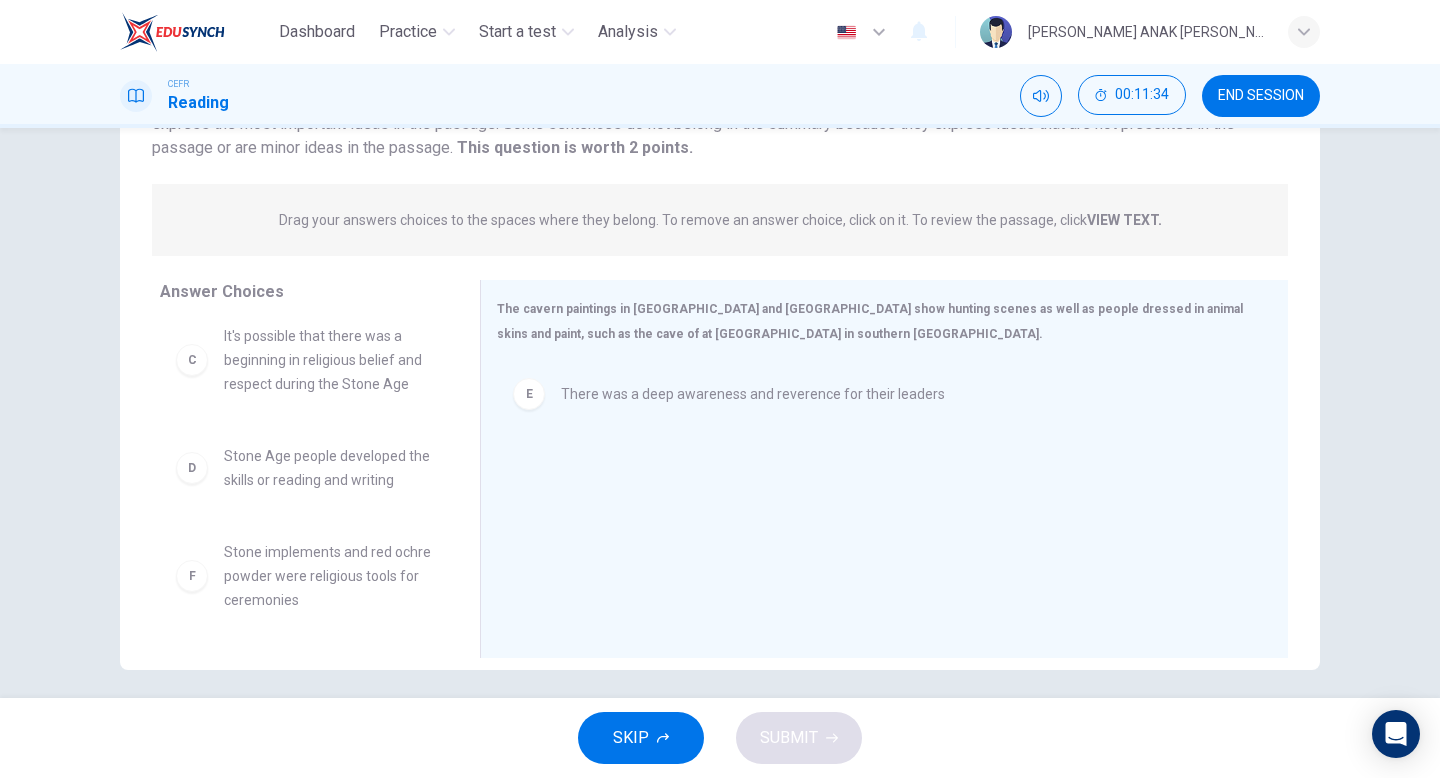 scroll, scrollTop: 276, scrollLeft: 0, axis: vertical 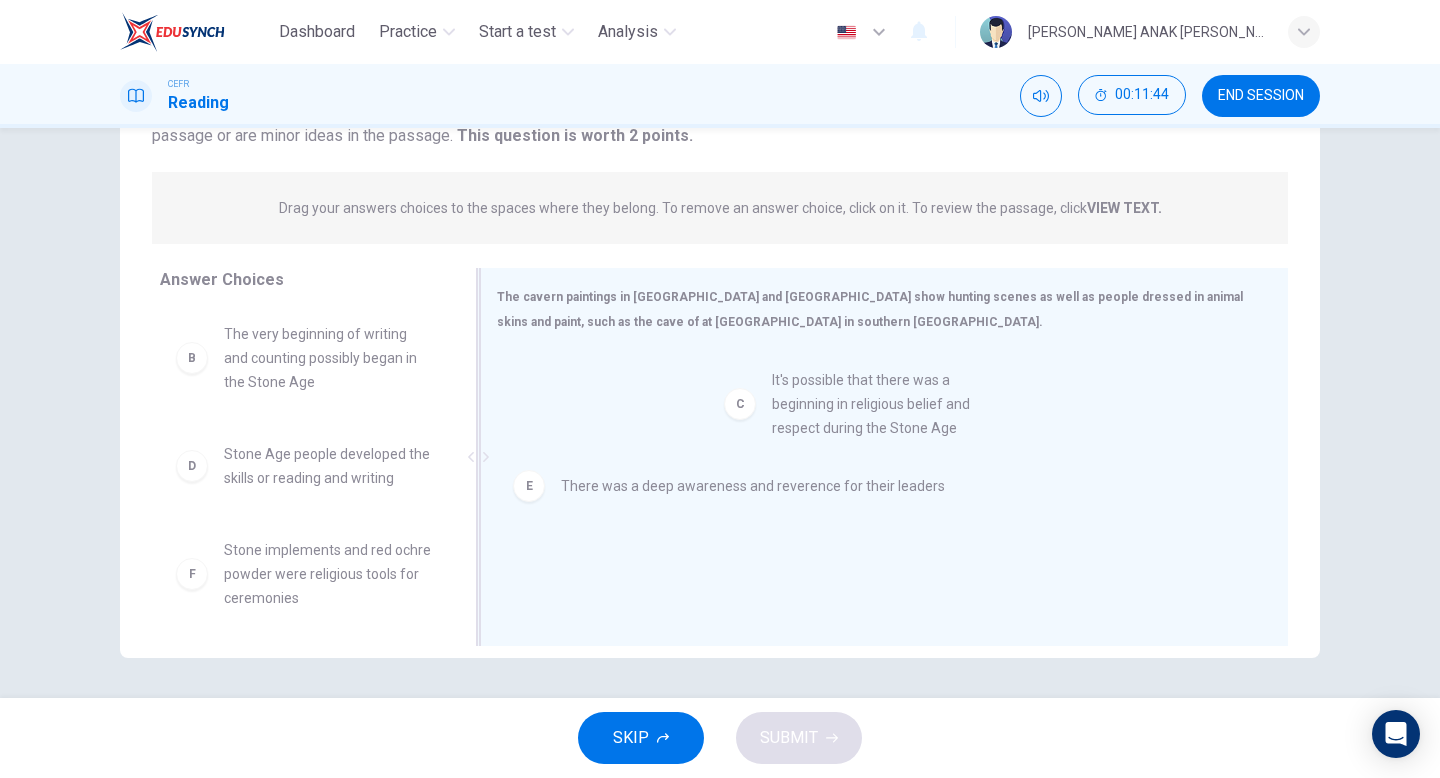 drag, startPoint x: 348, startPoint y: 459, endPoint x: 945, endPoint y: 414, distance: 598.6936 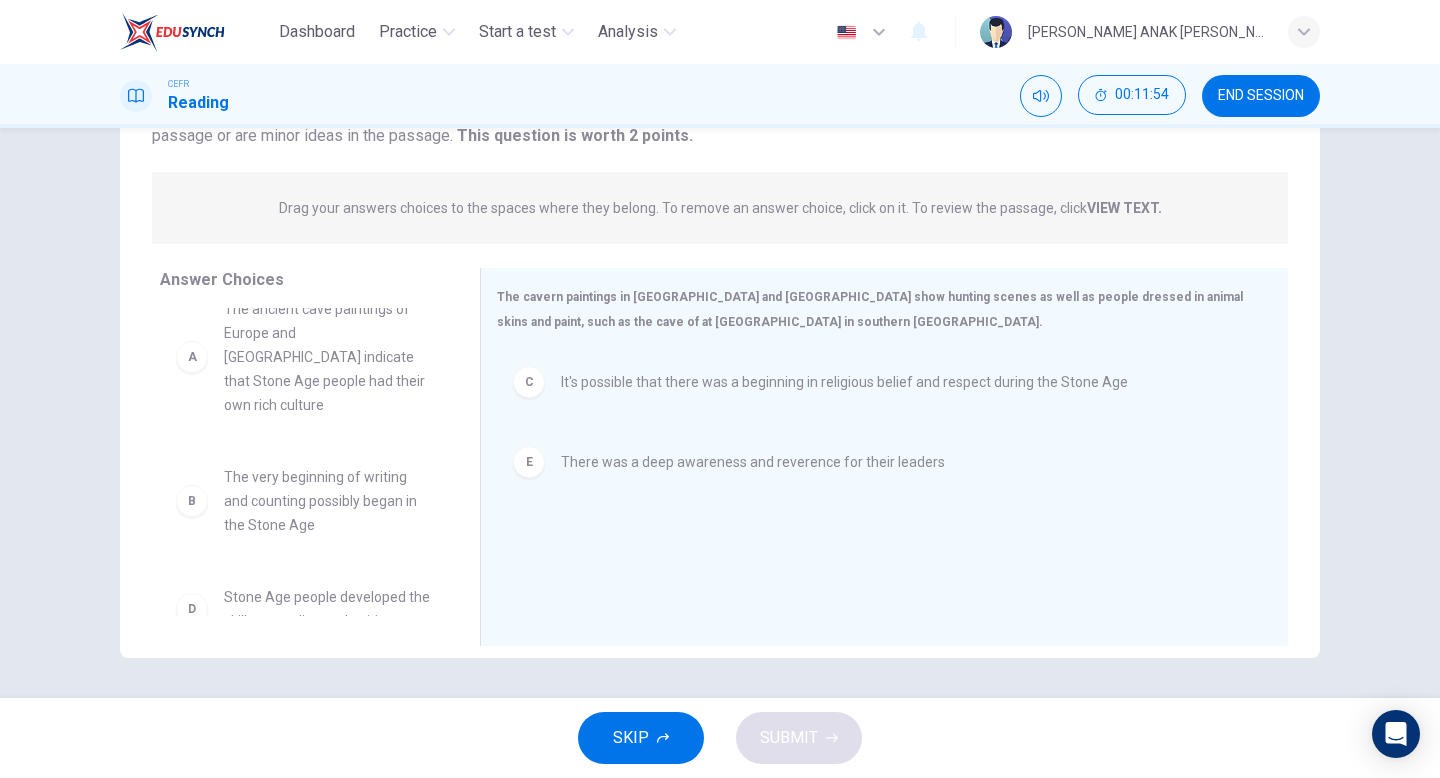 scroll, scrollTop: 0, scrollLeft: 0, axis: both 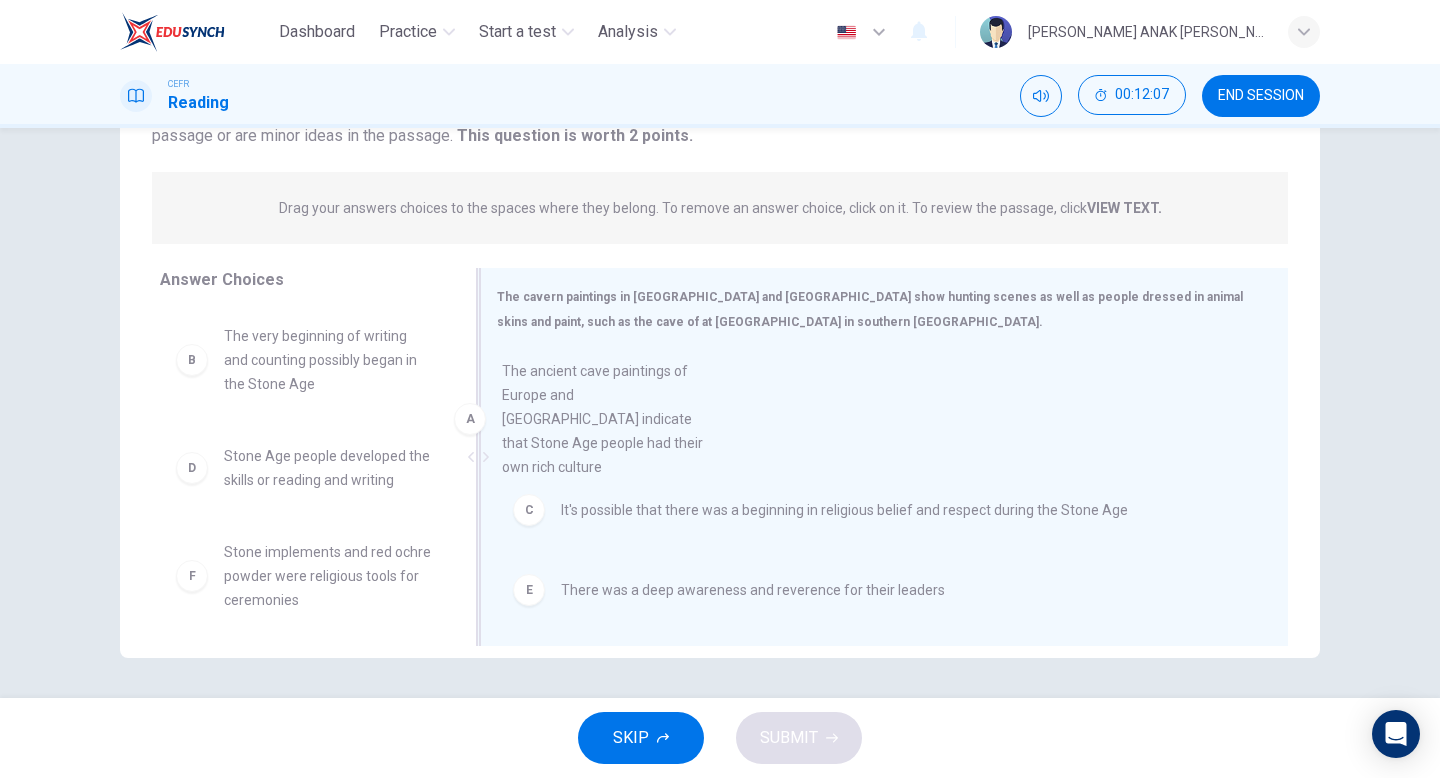drag, startPoint x: 394, startPoint y: 384, endPoint x: 675, endPoint y: 417, distance: 282.9311 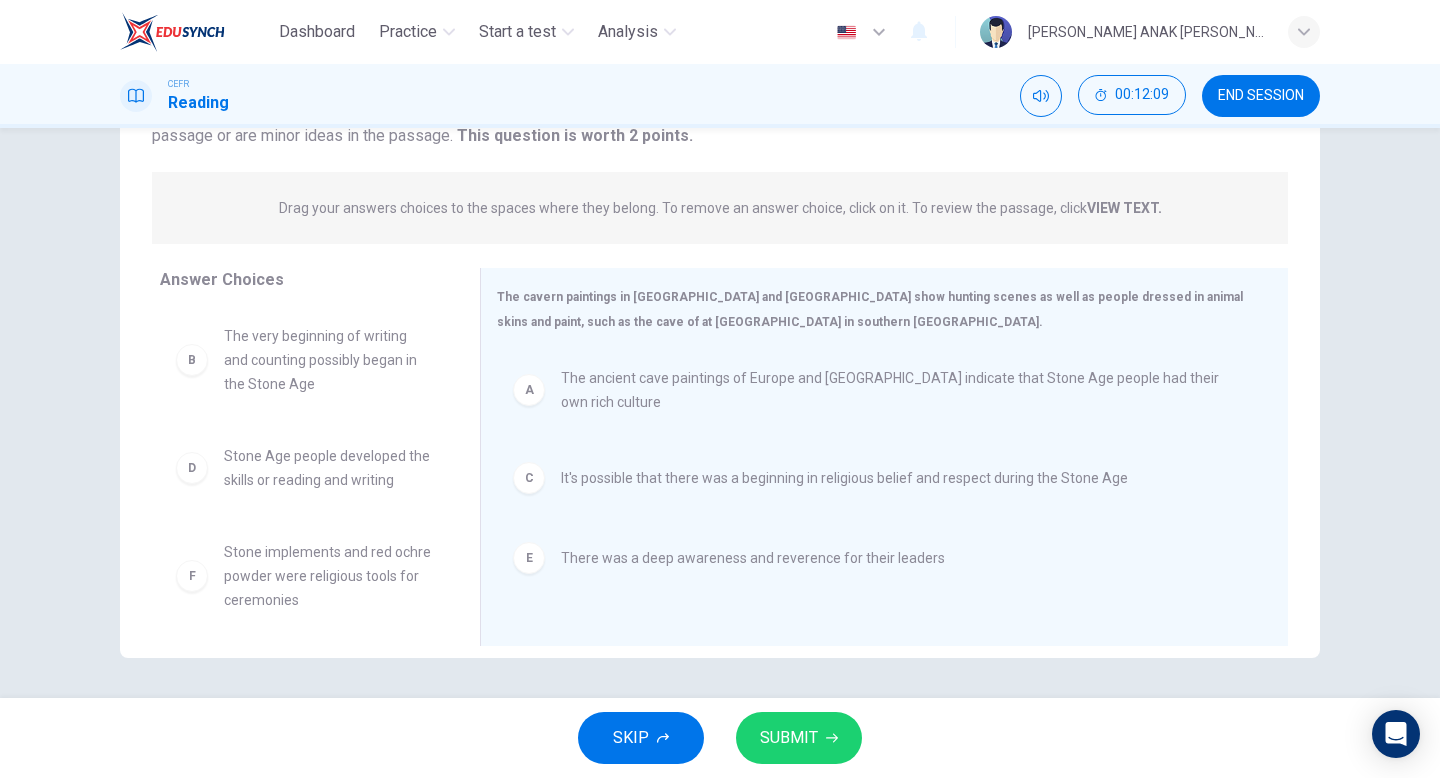 click on "SUBMIT" at bounding box center [789, 738] 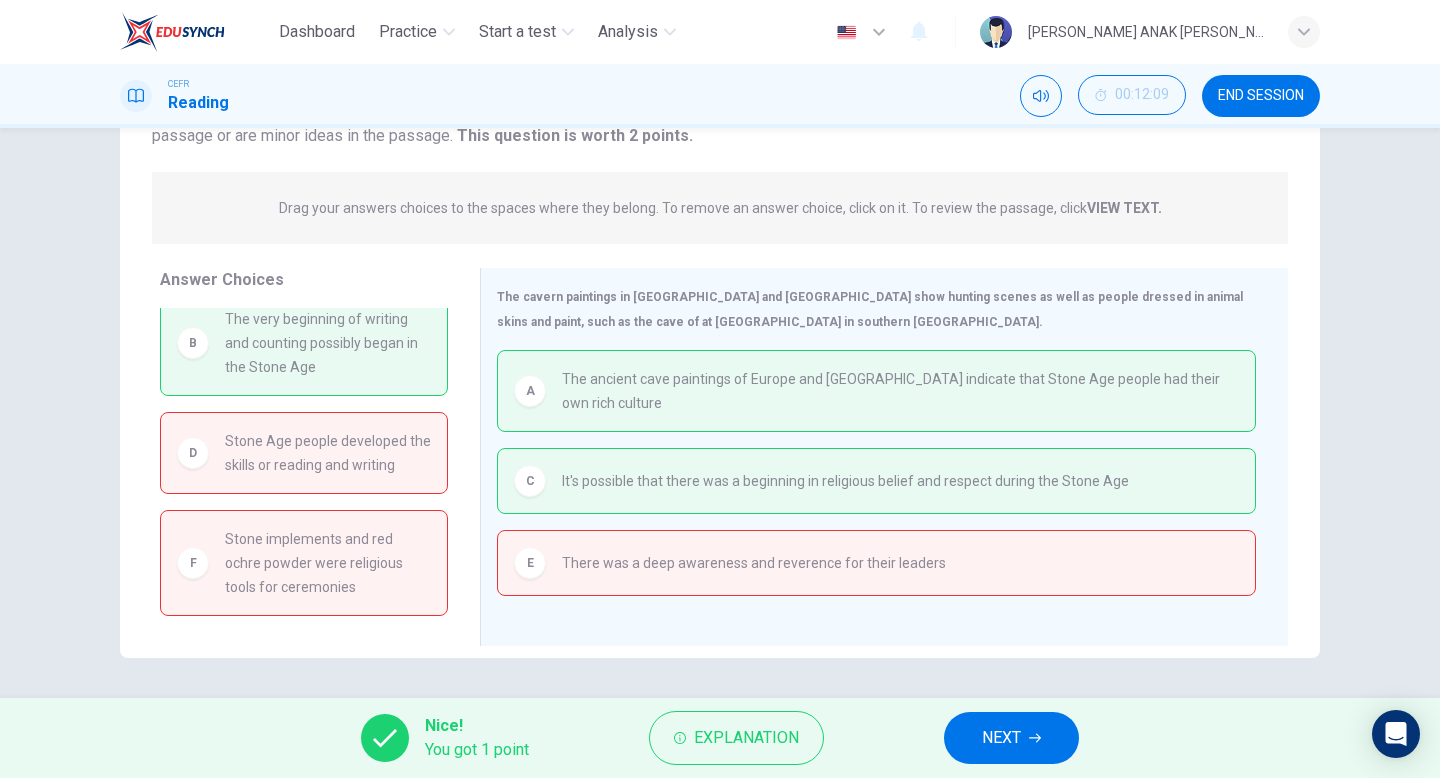 scroll, scrollTop: 0, scrollLeft: 0, axis: both 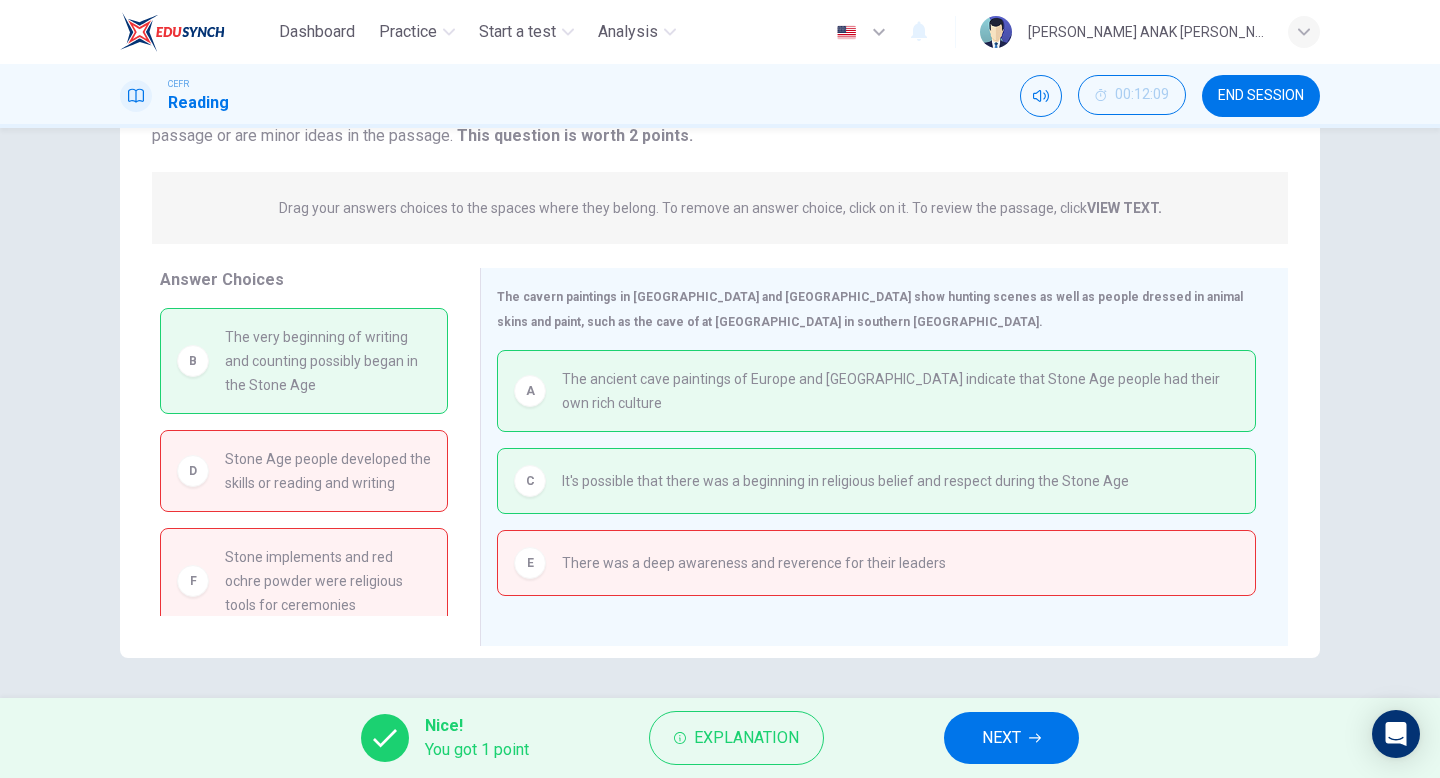 click on "NEXT" at bounding box center (1001, 738) 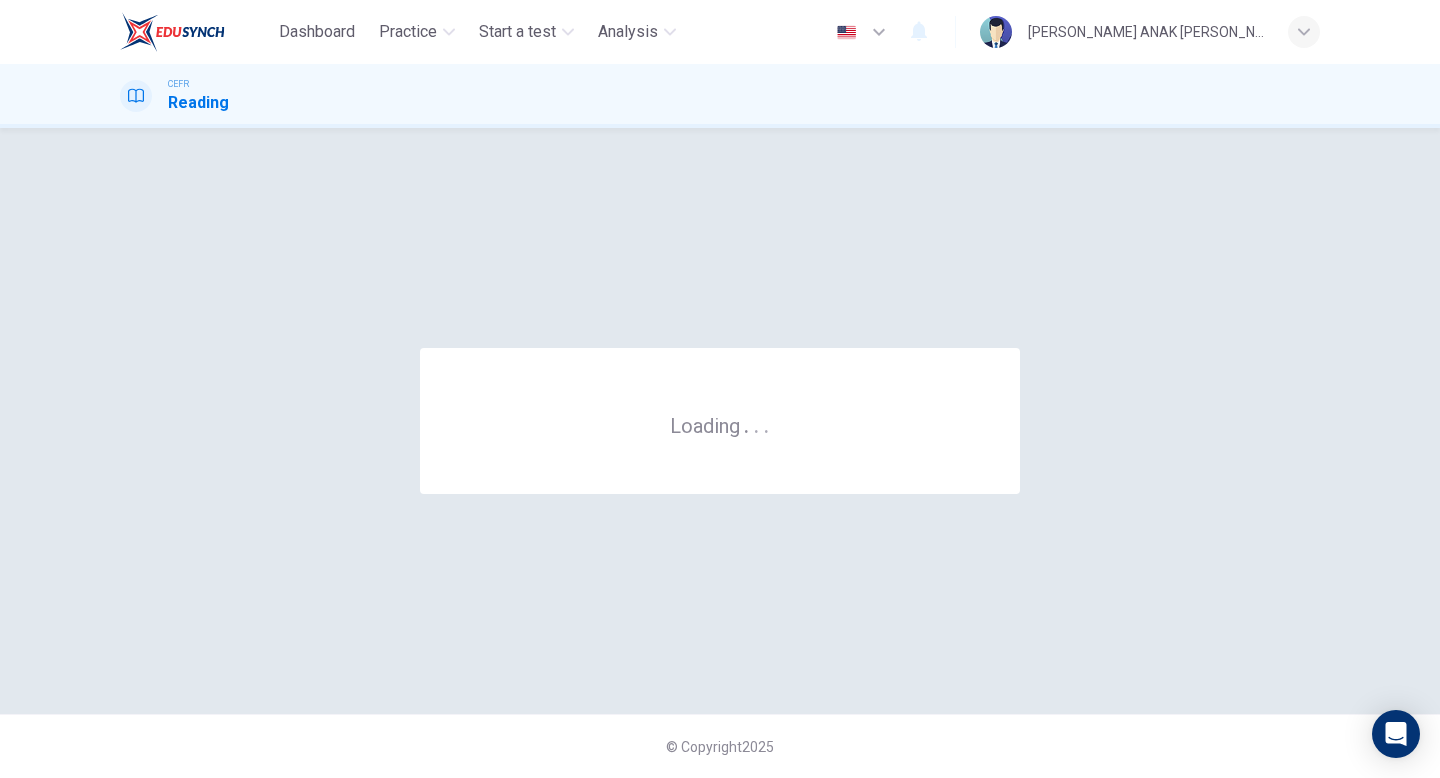 scroll, scrollTop: 0, scrollLeft: 0, axis: both 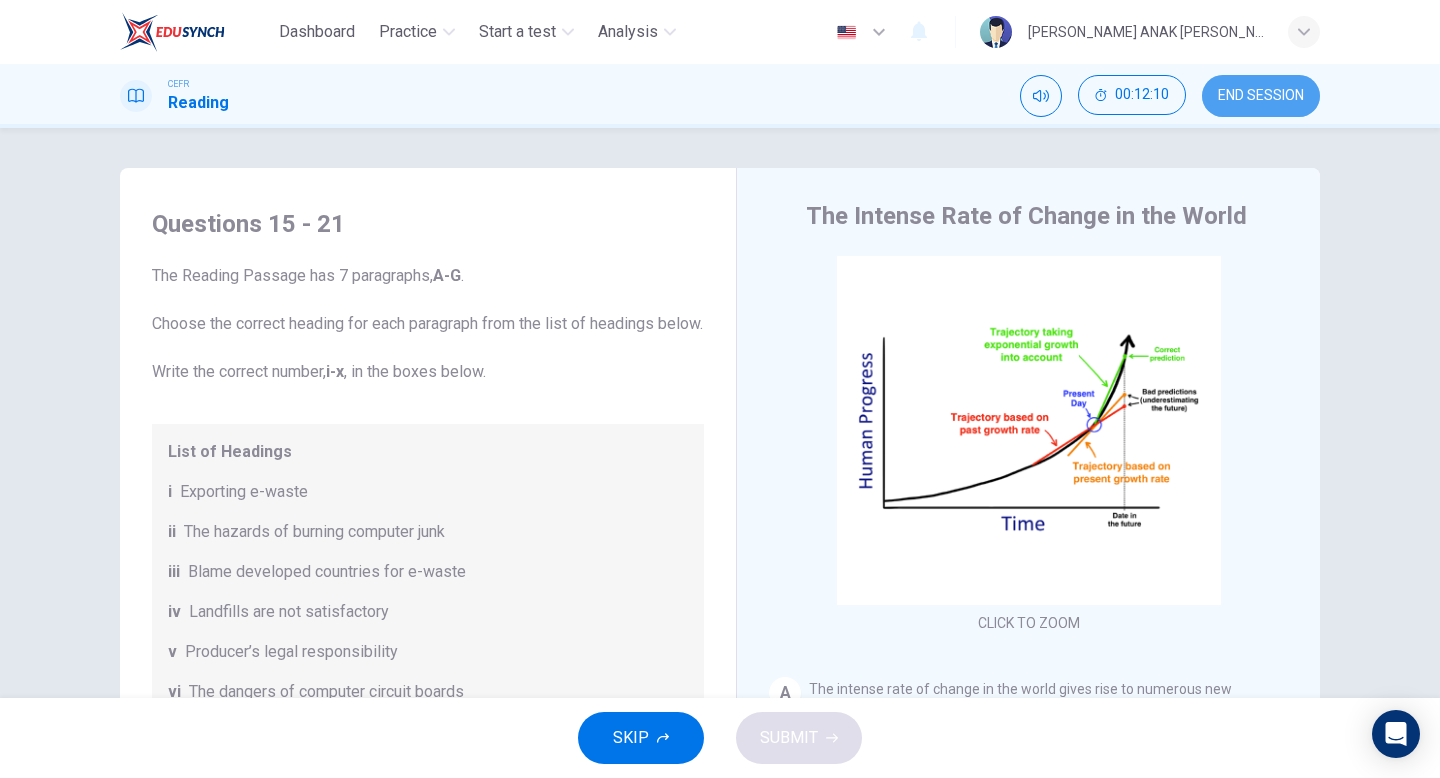 click on "END SESSION" at bounding box center (1261, 96) 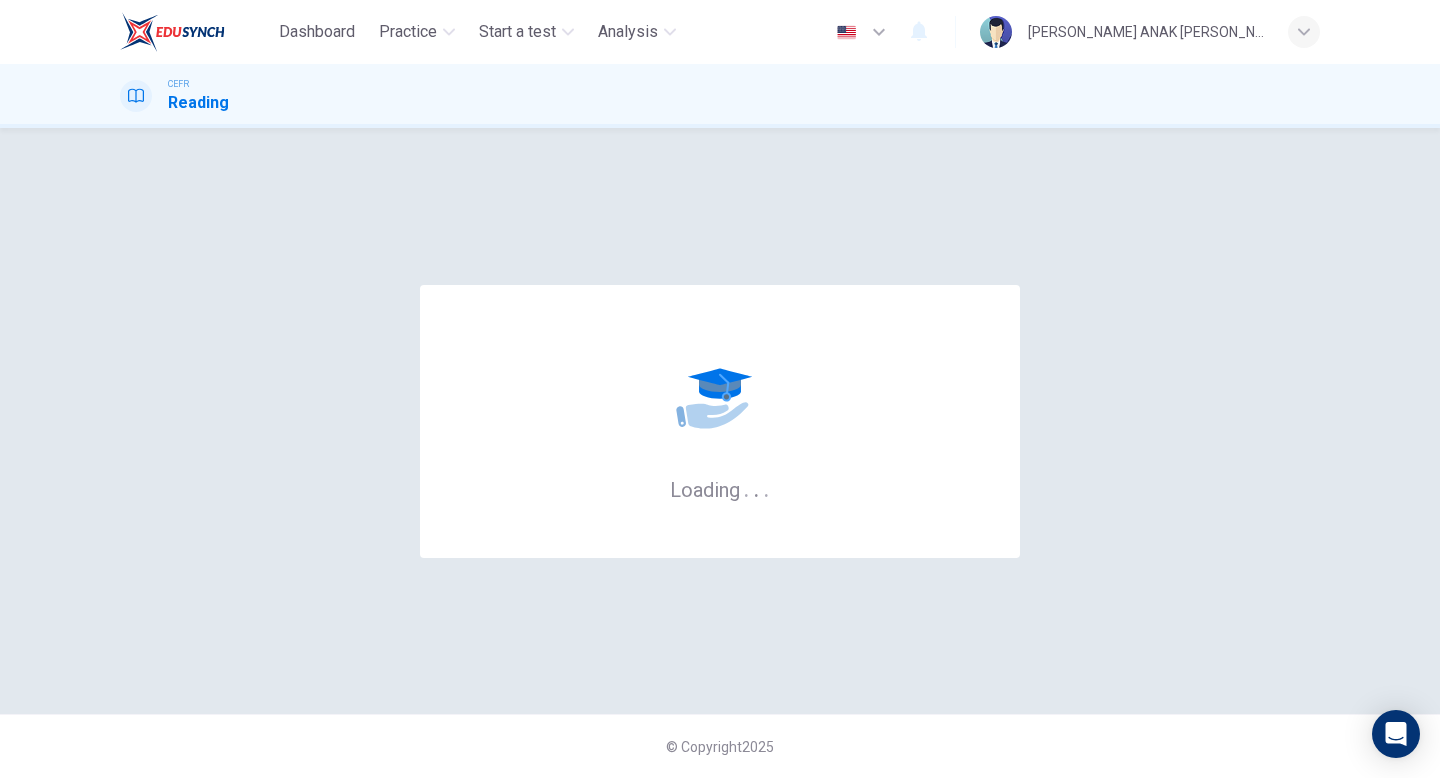 scroll, scrollTop: 0, scrollLeft: 0, axis: both 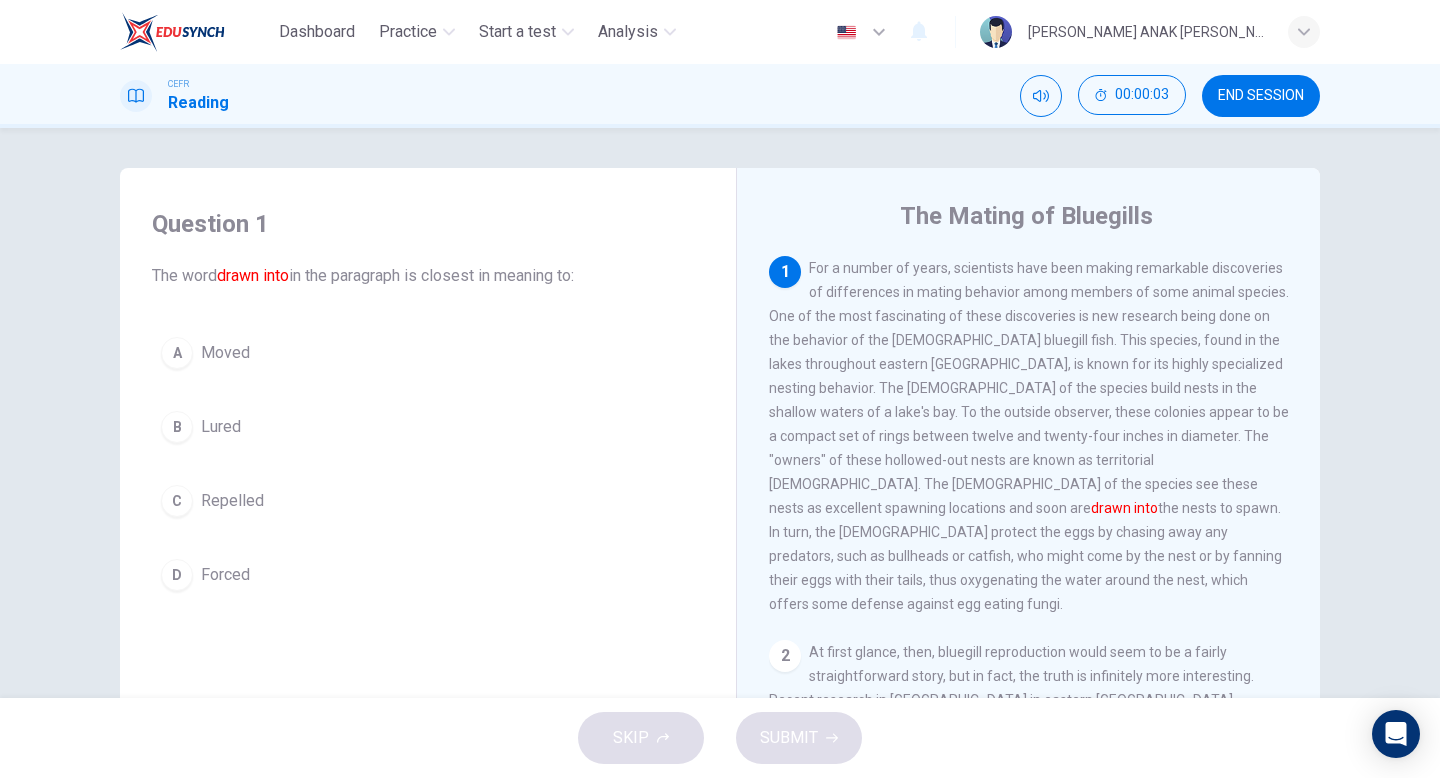 click on "END SESSION" at bounding box center (1261, 96) 